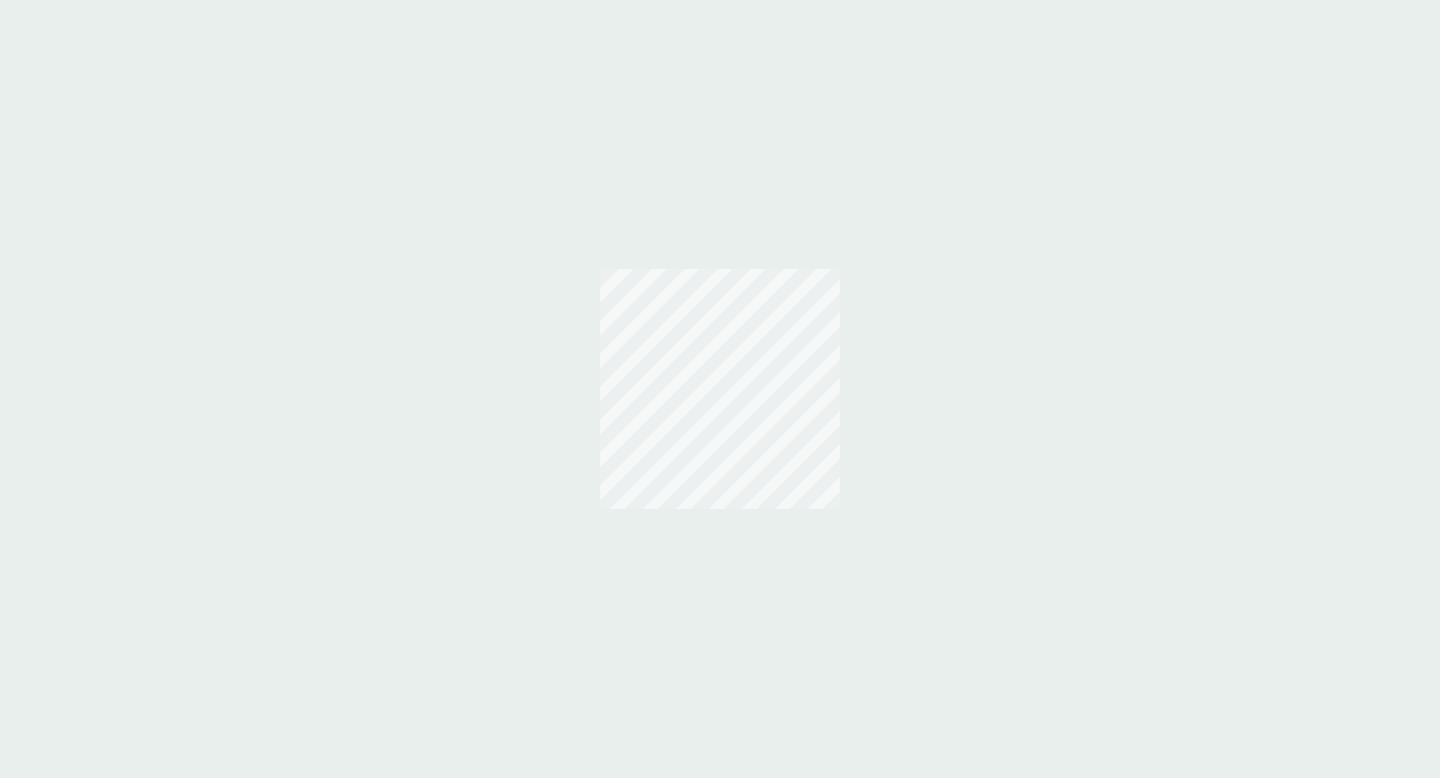 scroll, scrollTop: 0, scrollLeft: 0, axis: both 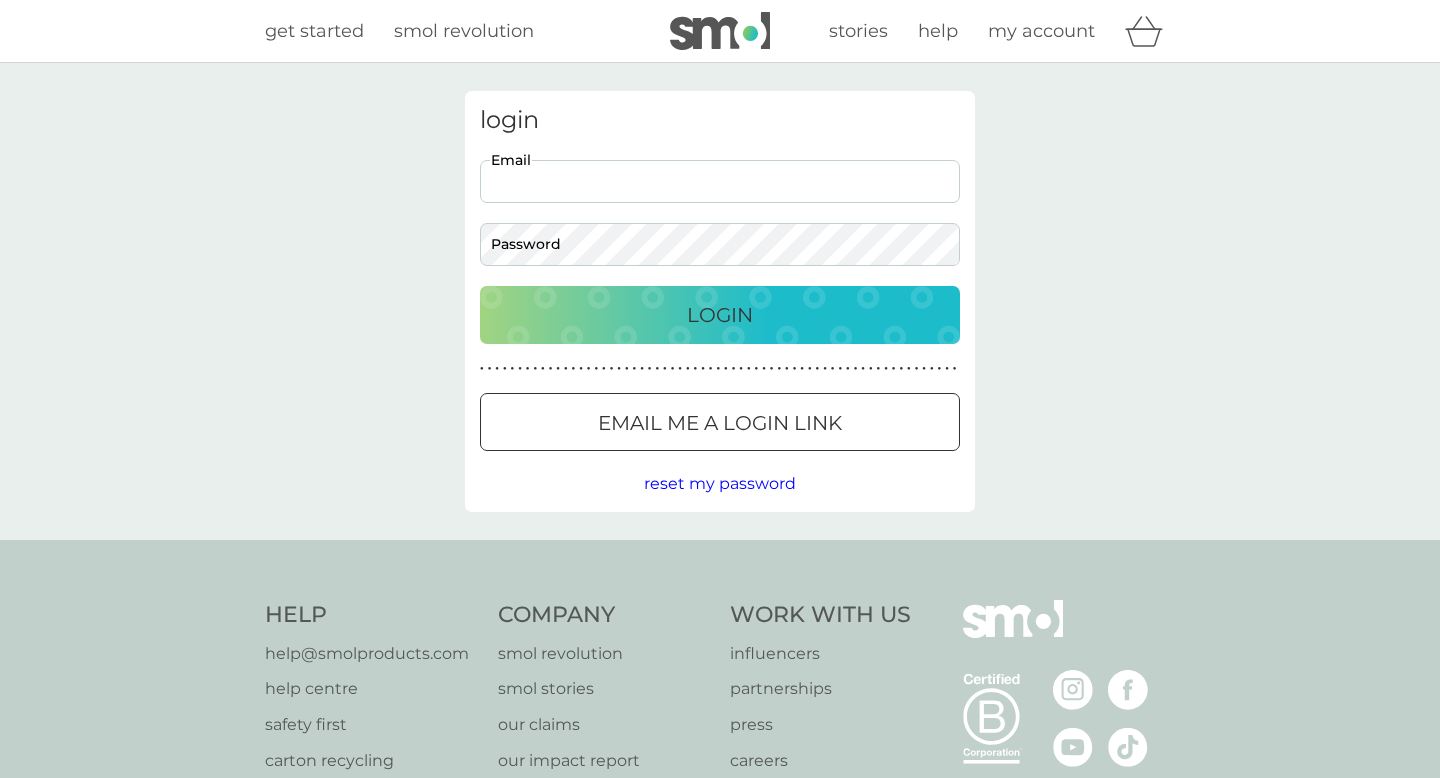 click on "Email" at bounding box center (720, 181) 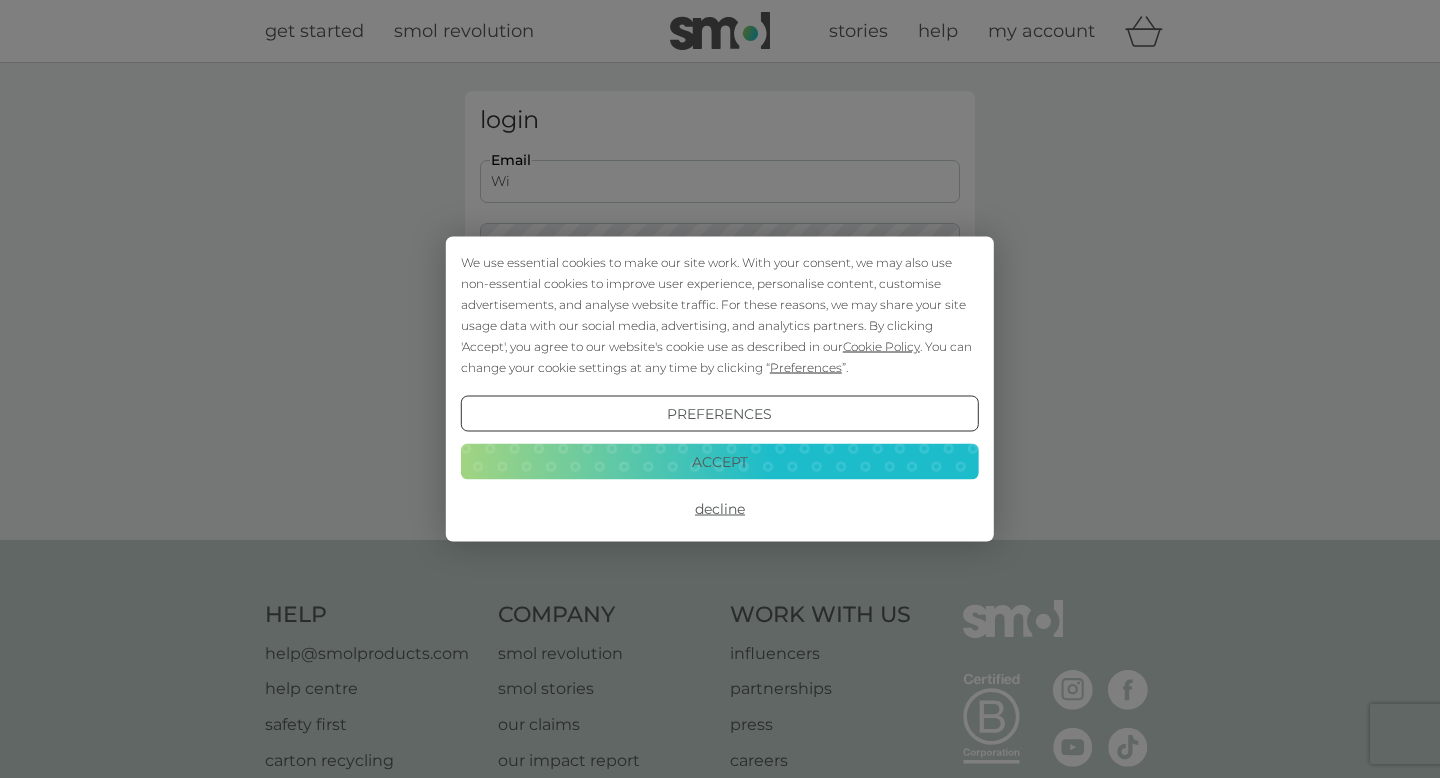 type on "Wi" 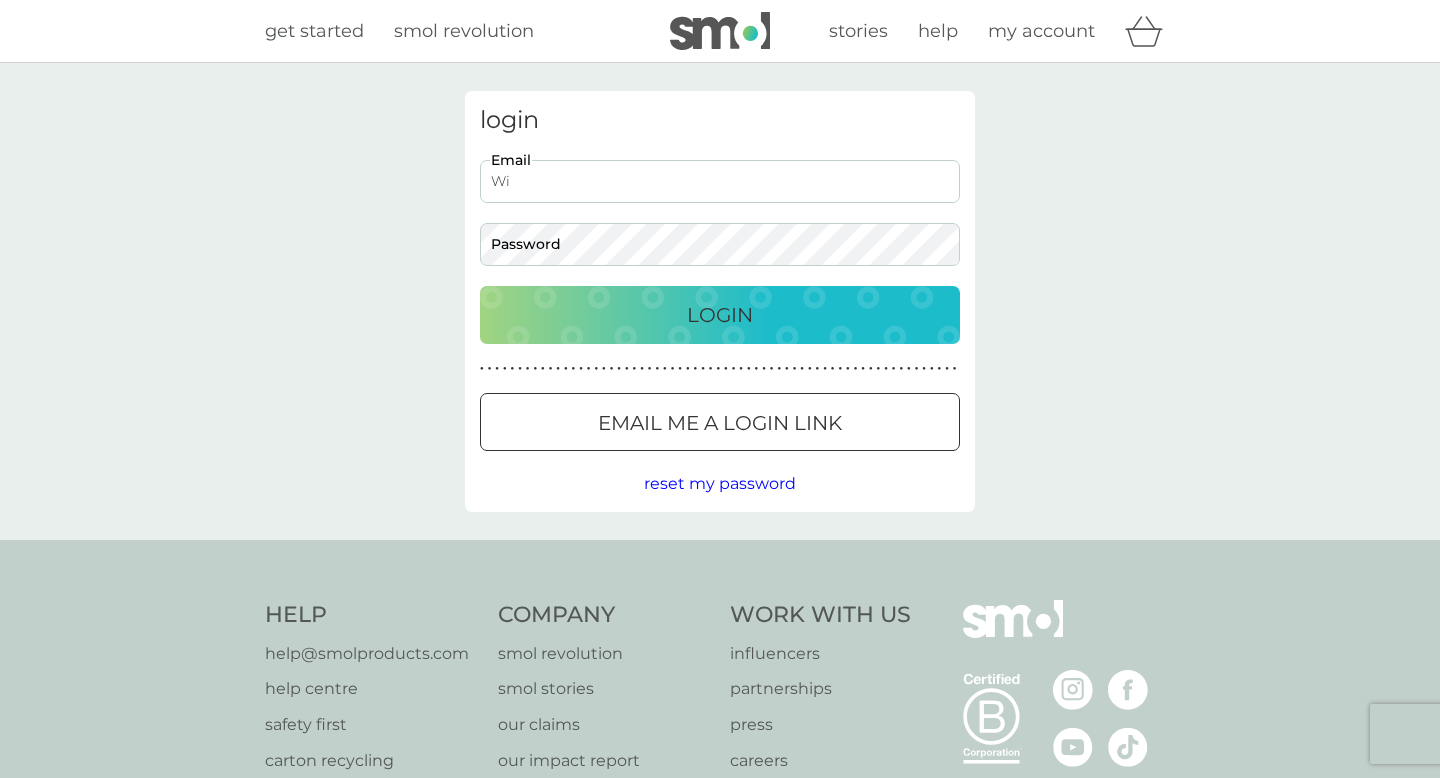 click on "Wi" at bounding box center [720, 181] 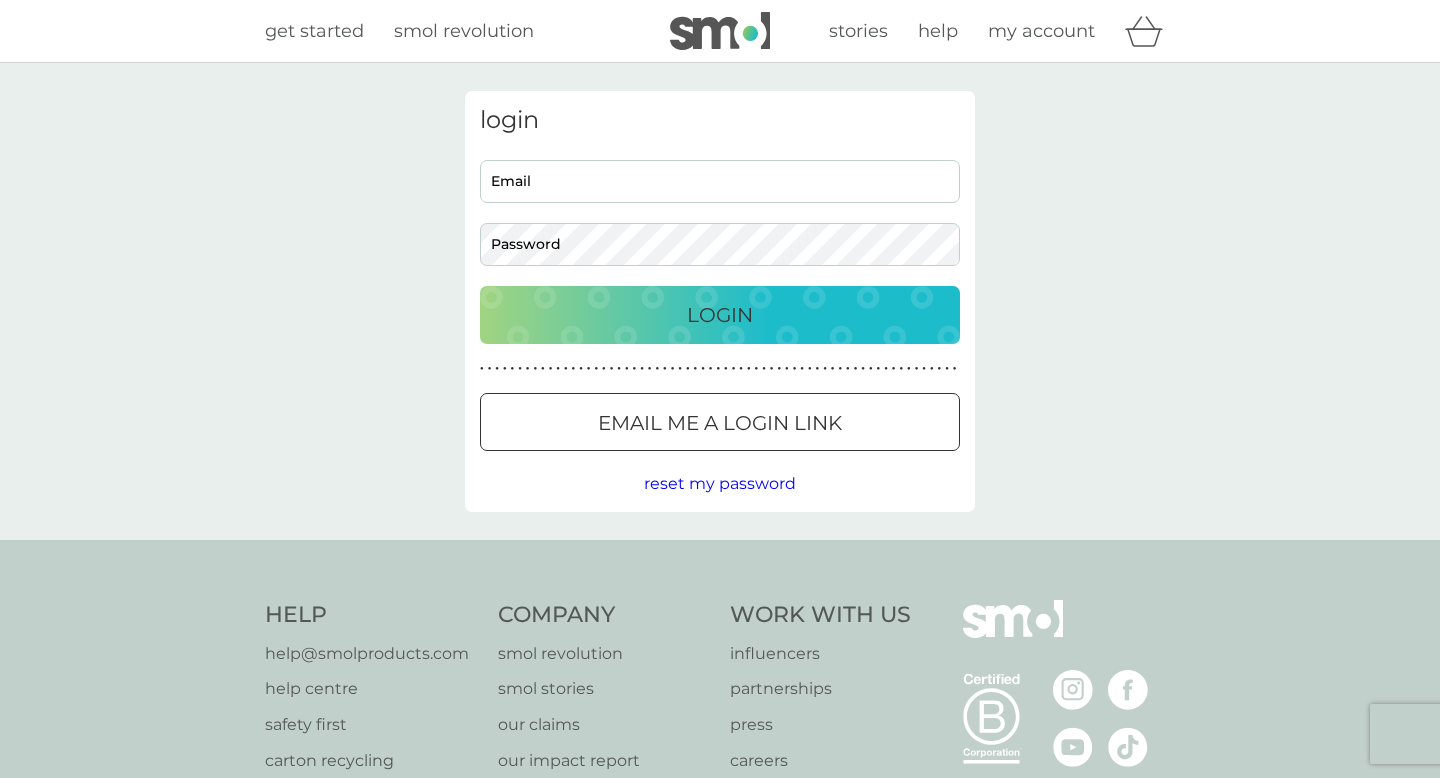 scroll, scrollTop: 0, scrollLeft: 0, axis: both 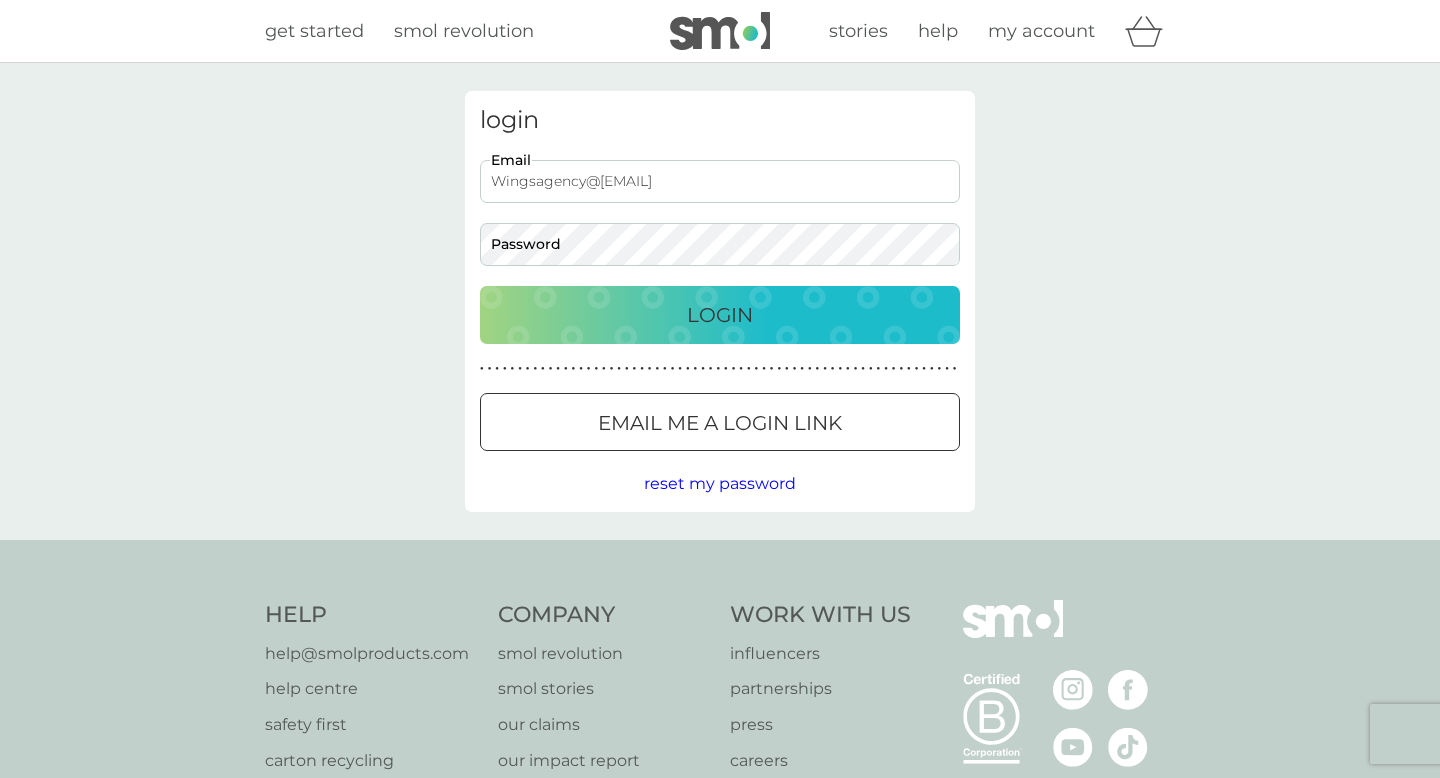 type on "Wingsagency@gmail.com" 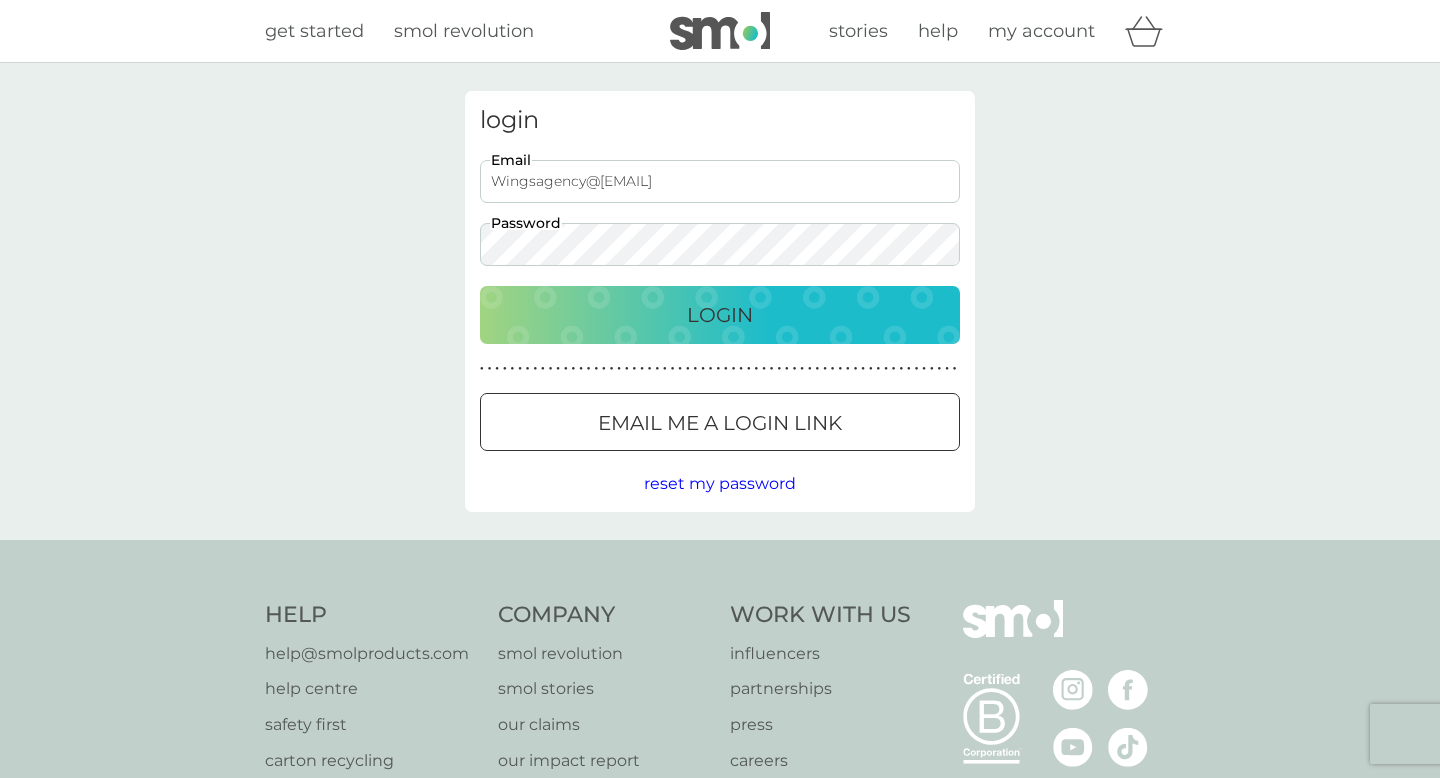 click on "Login" at bounding box center [720, 315] 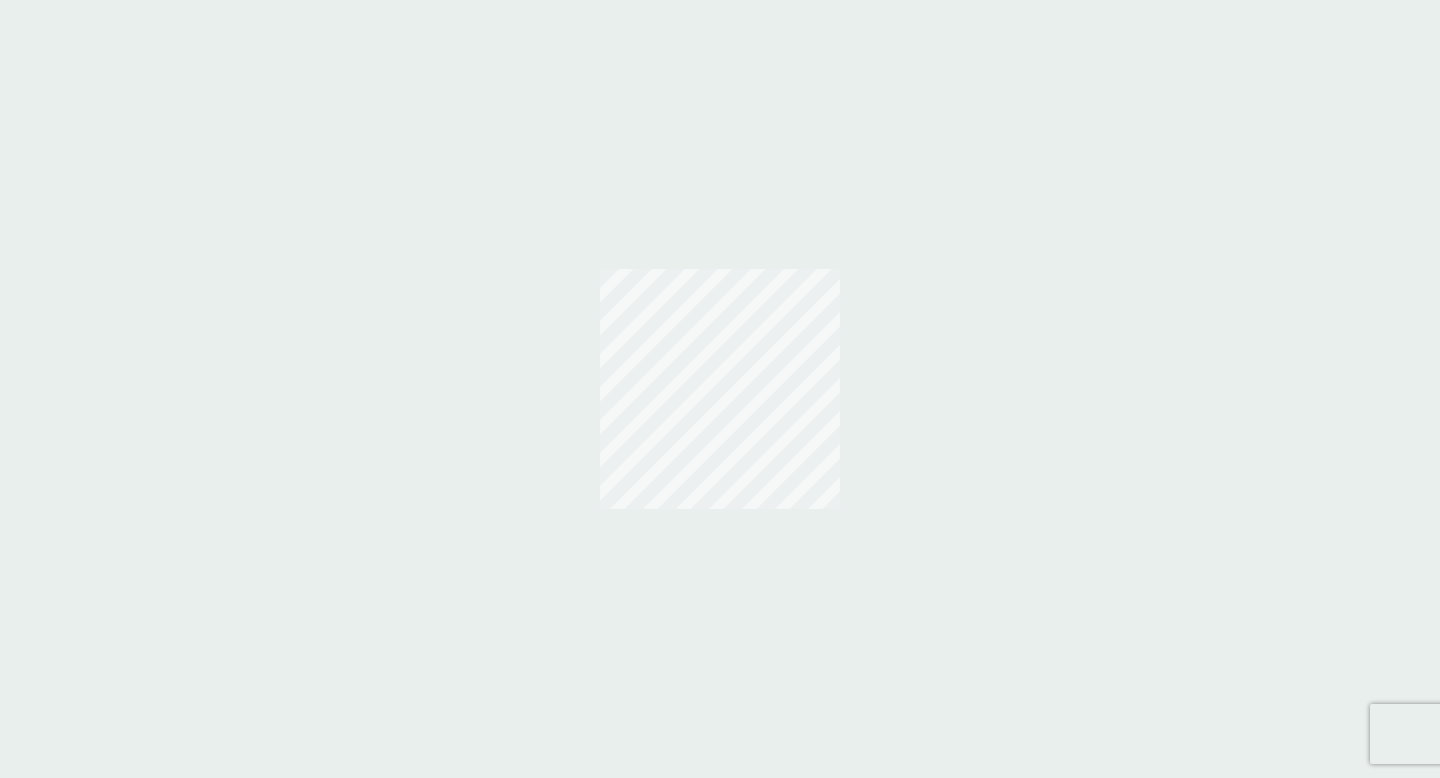 scroll, scrollTop: 0, scrollLeft: 0, axis: both 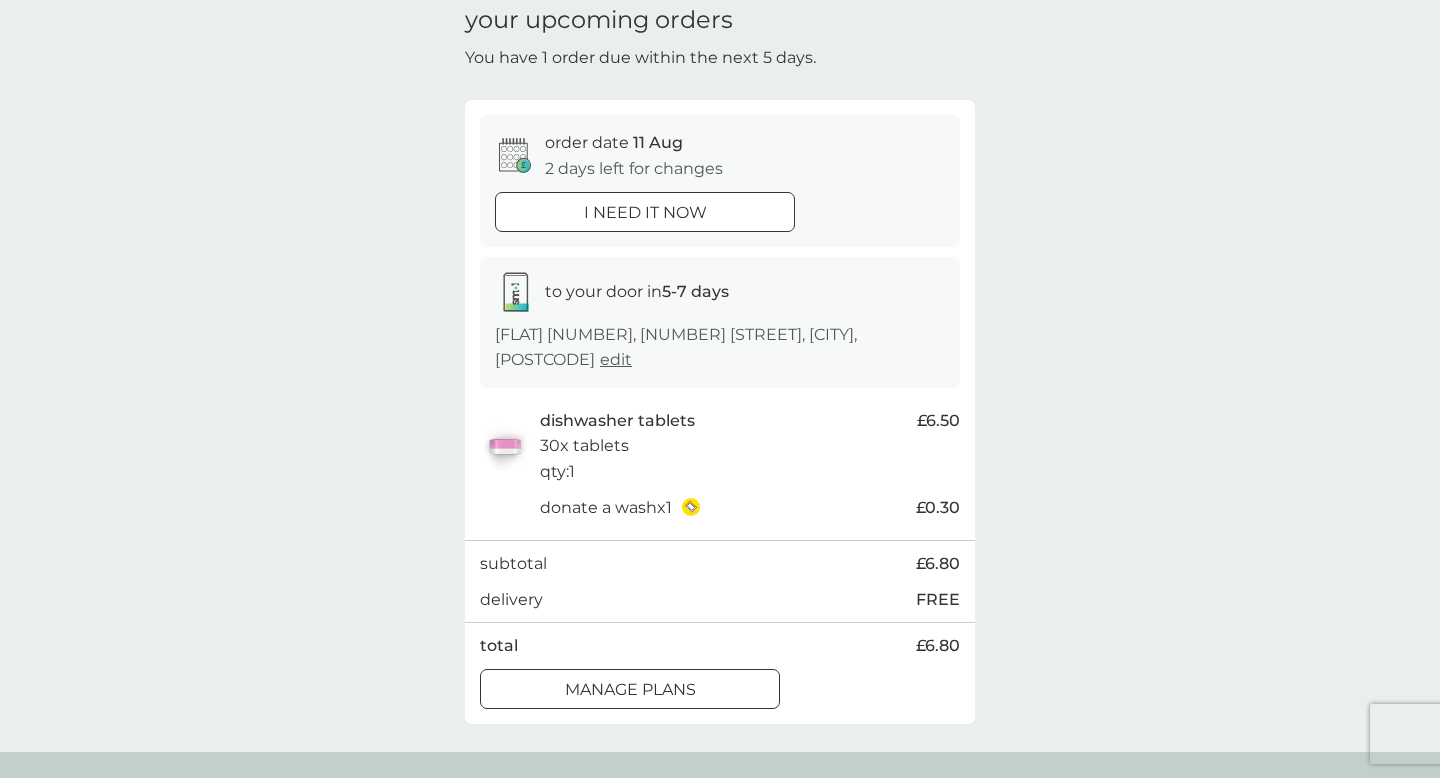 click on "manage plans" at bounding box center [630, 690] 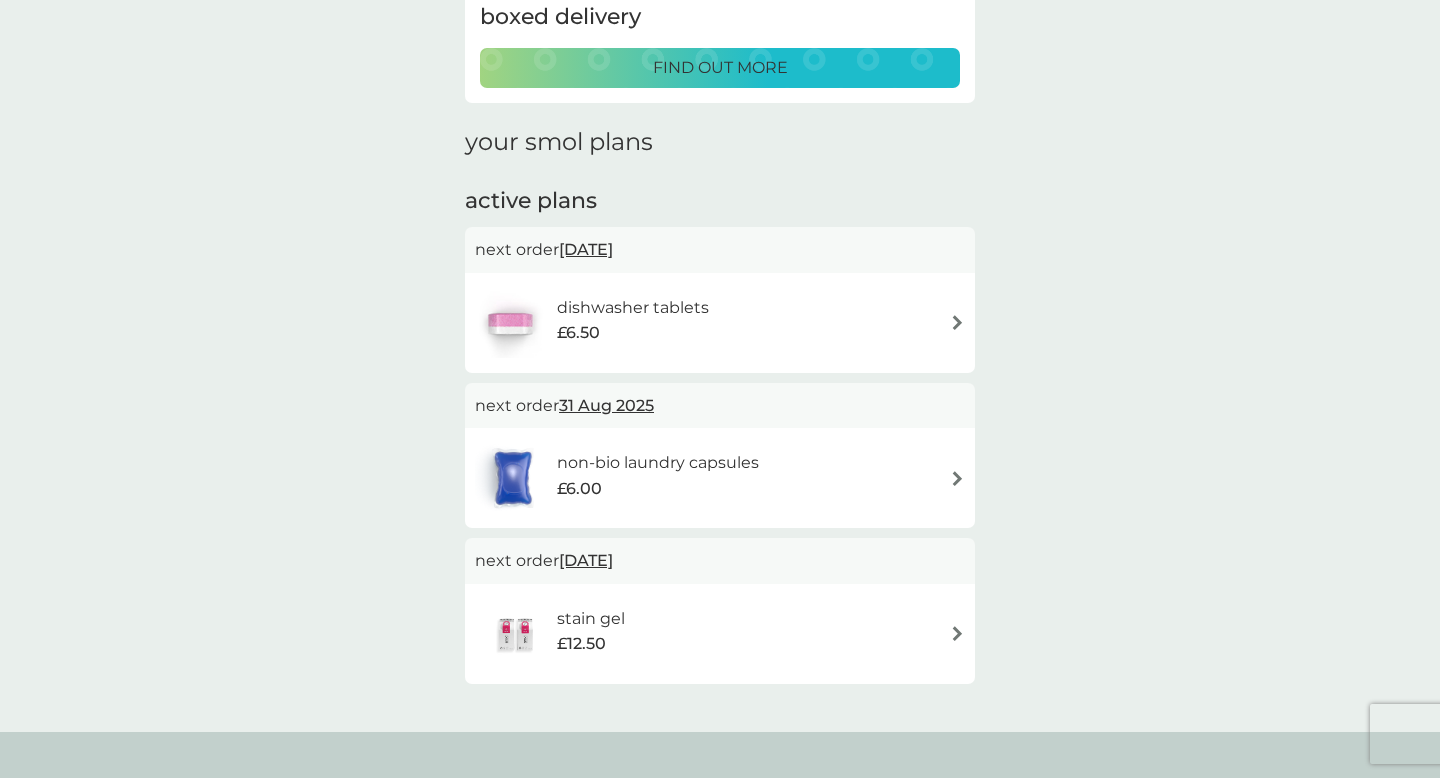 scroll, scrollTop: 195, scrollLeft: 0, axis: vertical 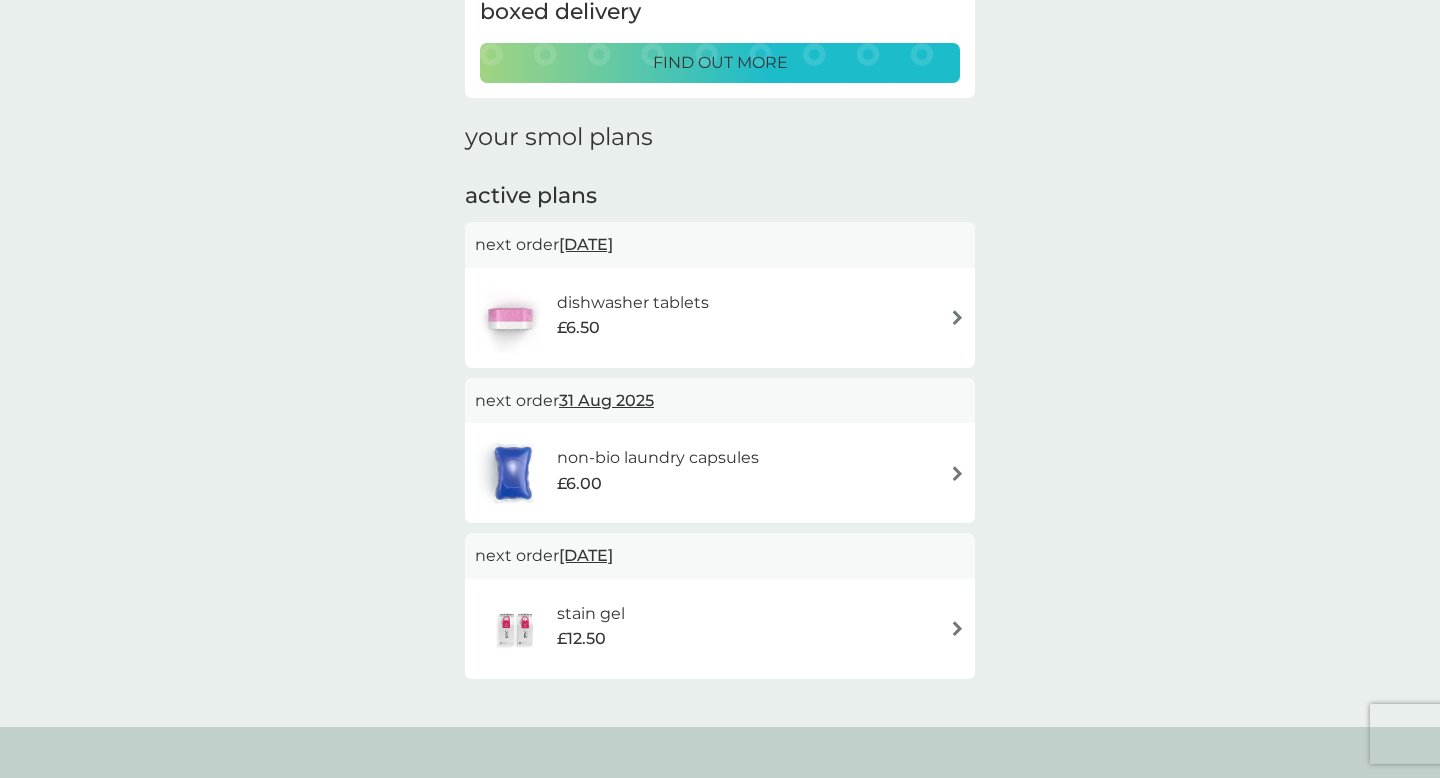 click on "dishwasher tablets £6.50" at bounding box center [720, 318] 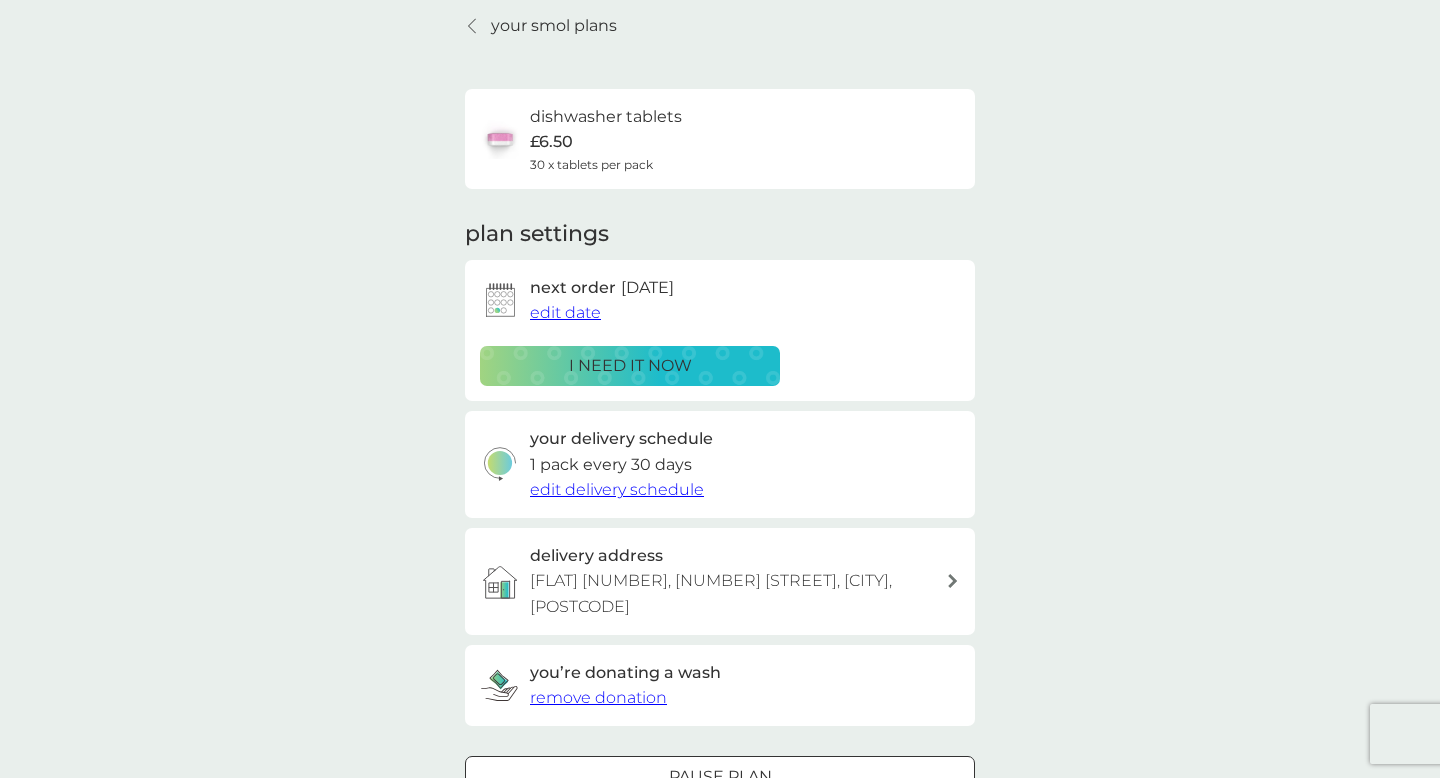 scroll, scrollTop: 87, scrollLeft: 0, axis: vertical 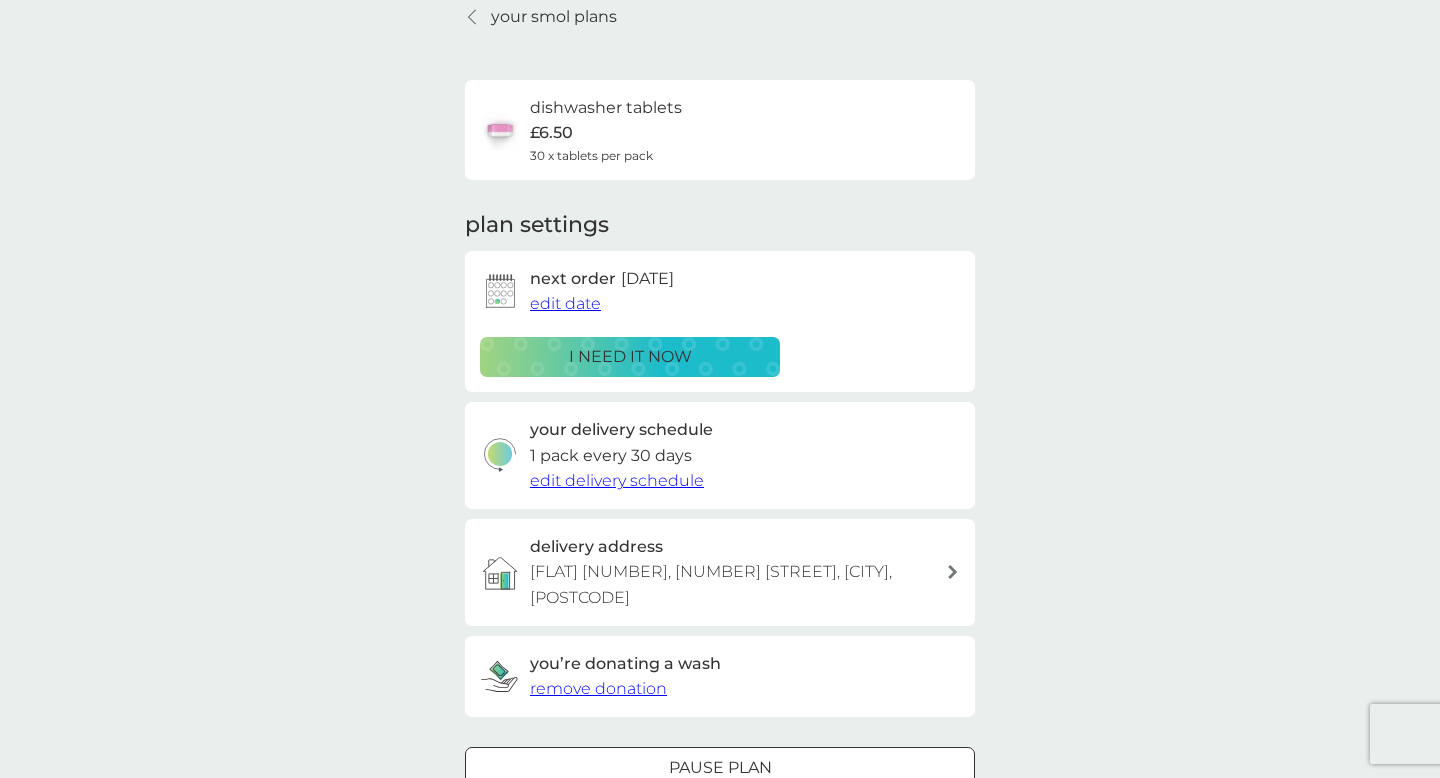 click on "edit delivery schedule" at bounding box center [617, 480] 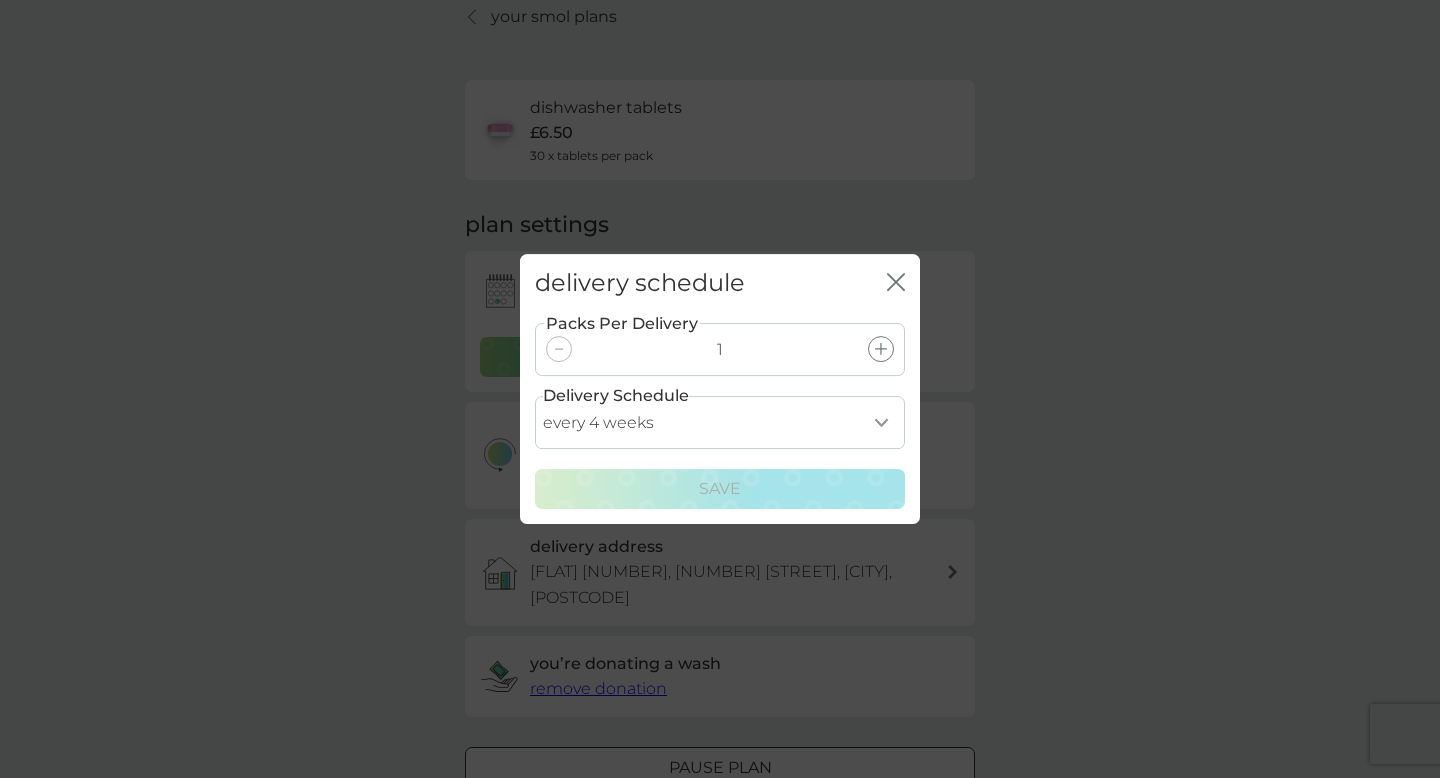 click on "every 1 week every 2 weeks every 3 weeks every 4 weeks every 5 weeks every 6 weeks every 7 weeks every 8 weeks every 9 weeks every 10 weeks every 11 weeks every 12 weeks every 13 weeks every 14 weeks every 15 weeks every 16 weeks every 17 weeks" at bounding box center [720, 422] 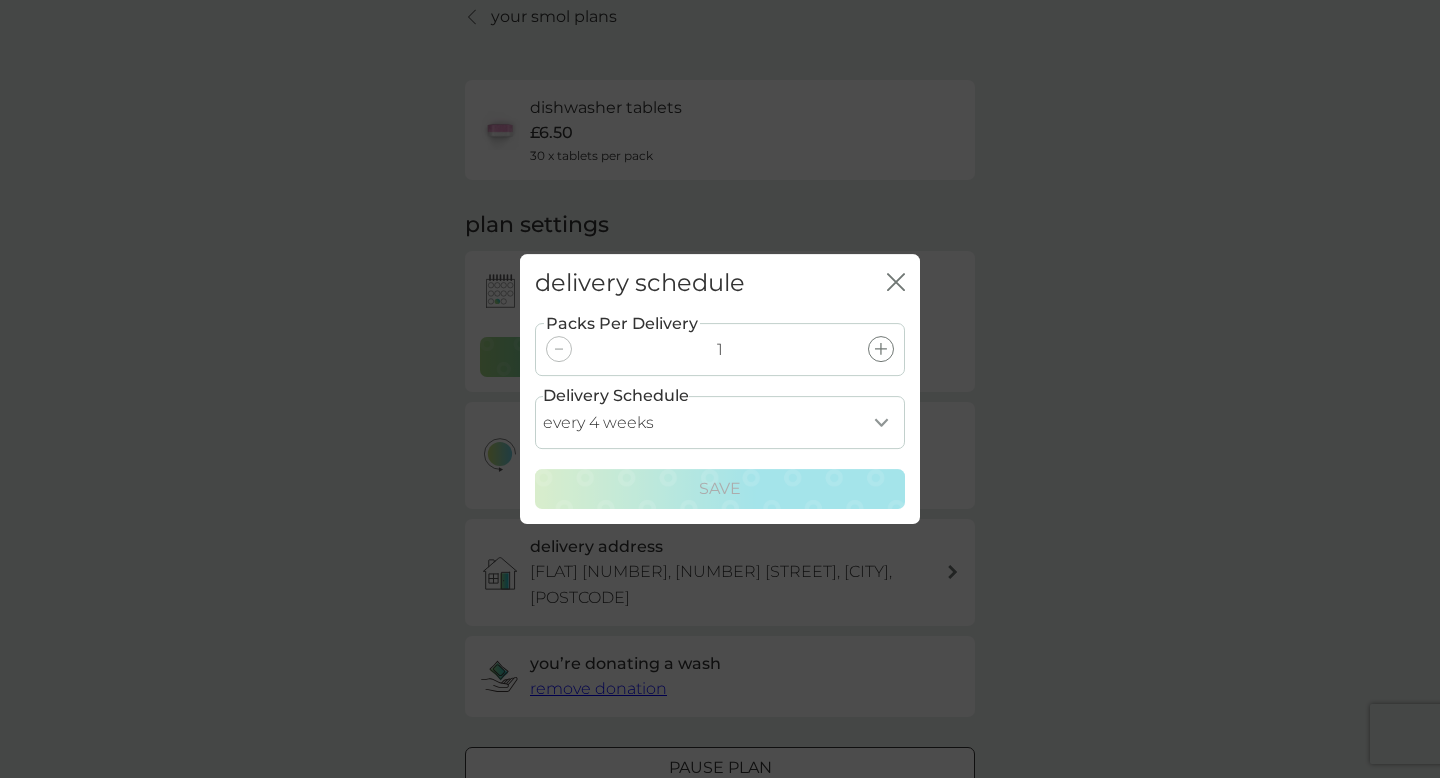 select on "56" 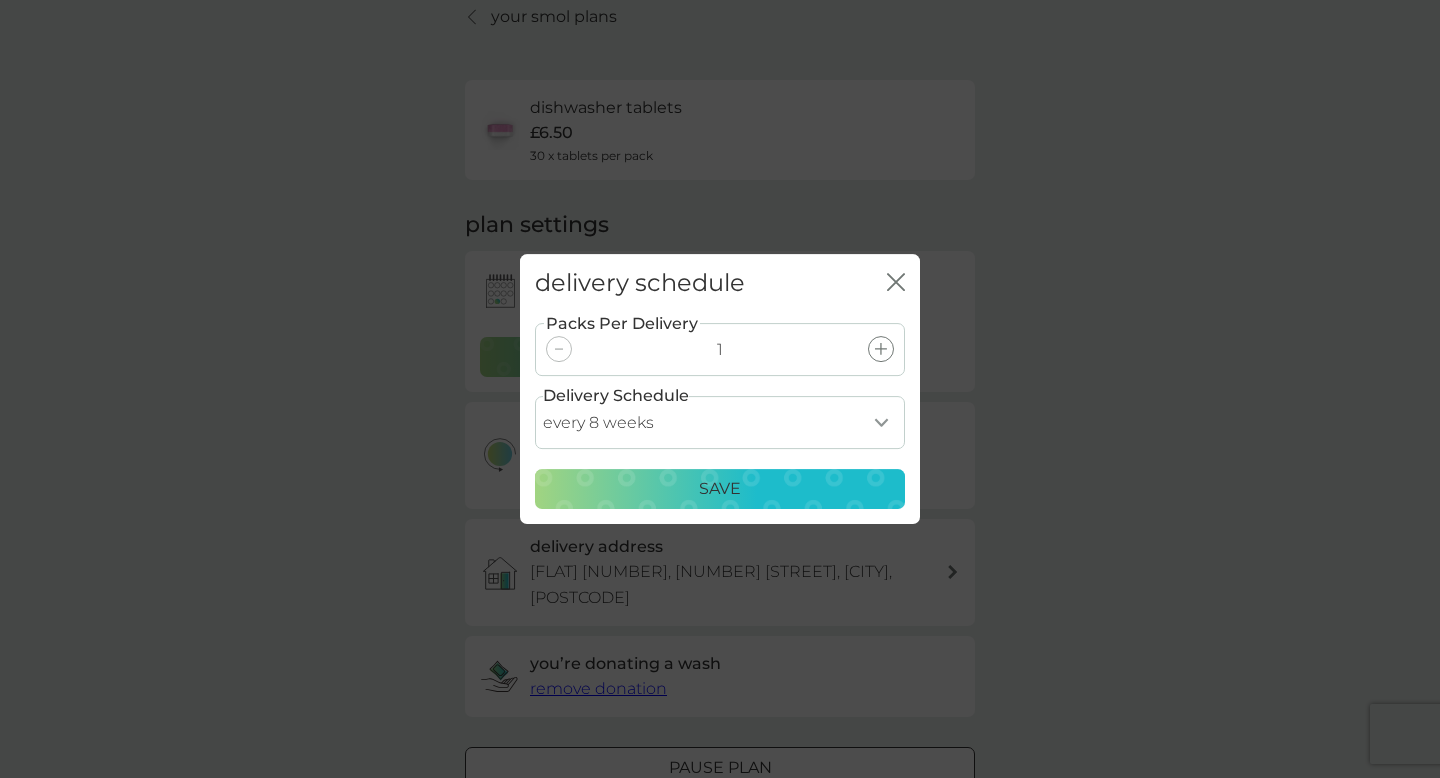 click on "Save" at bounding box center [720, 489] 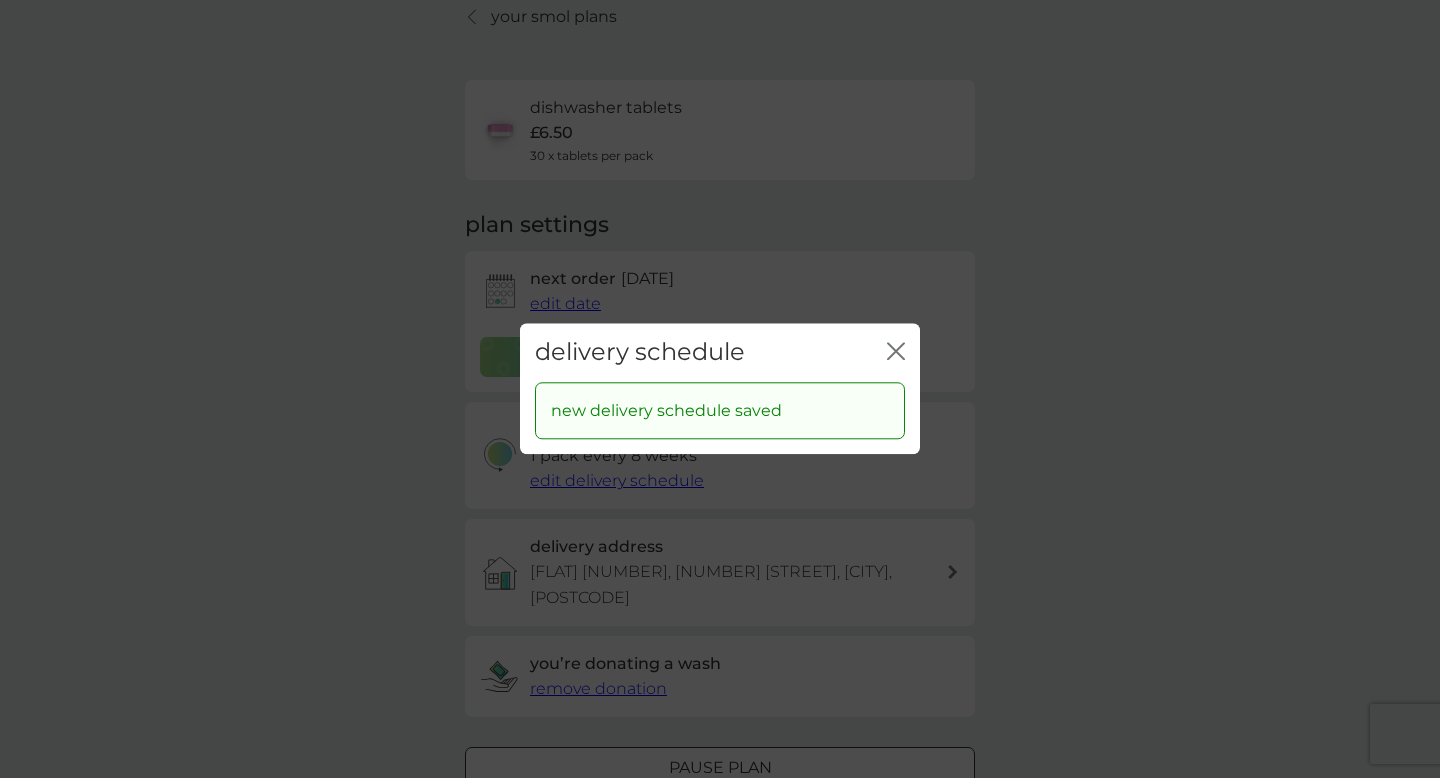 click 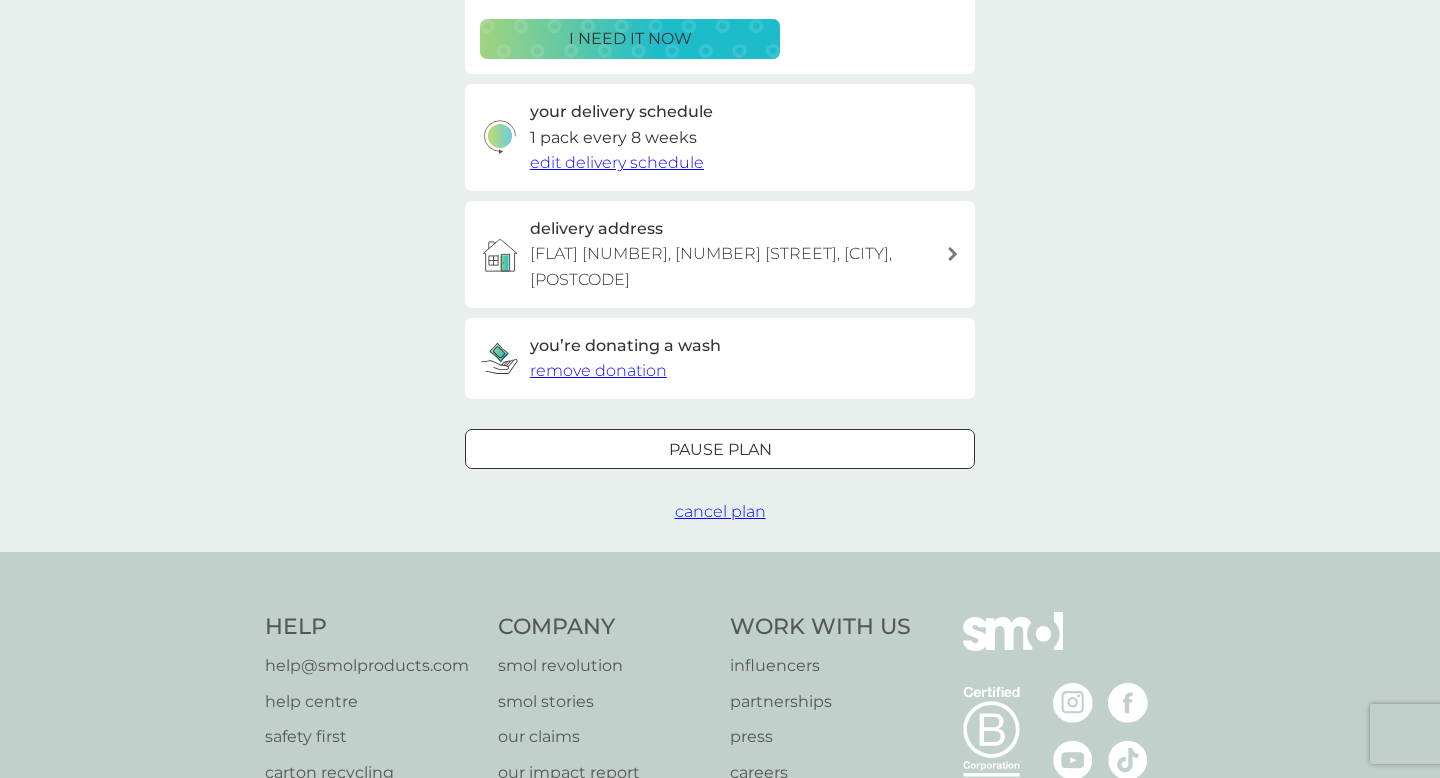 scroll, scrollTop: 396, scrollLeft: 0, axis: vertical 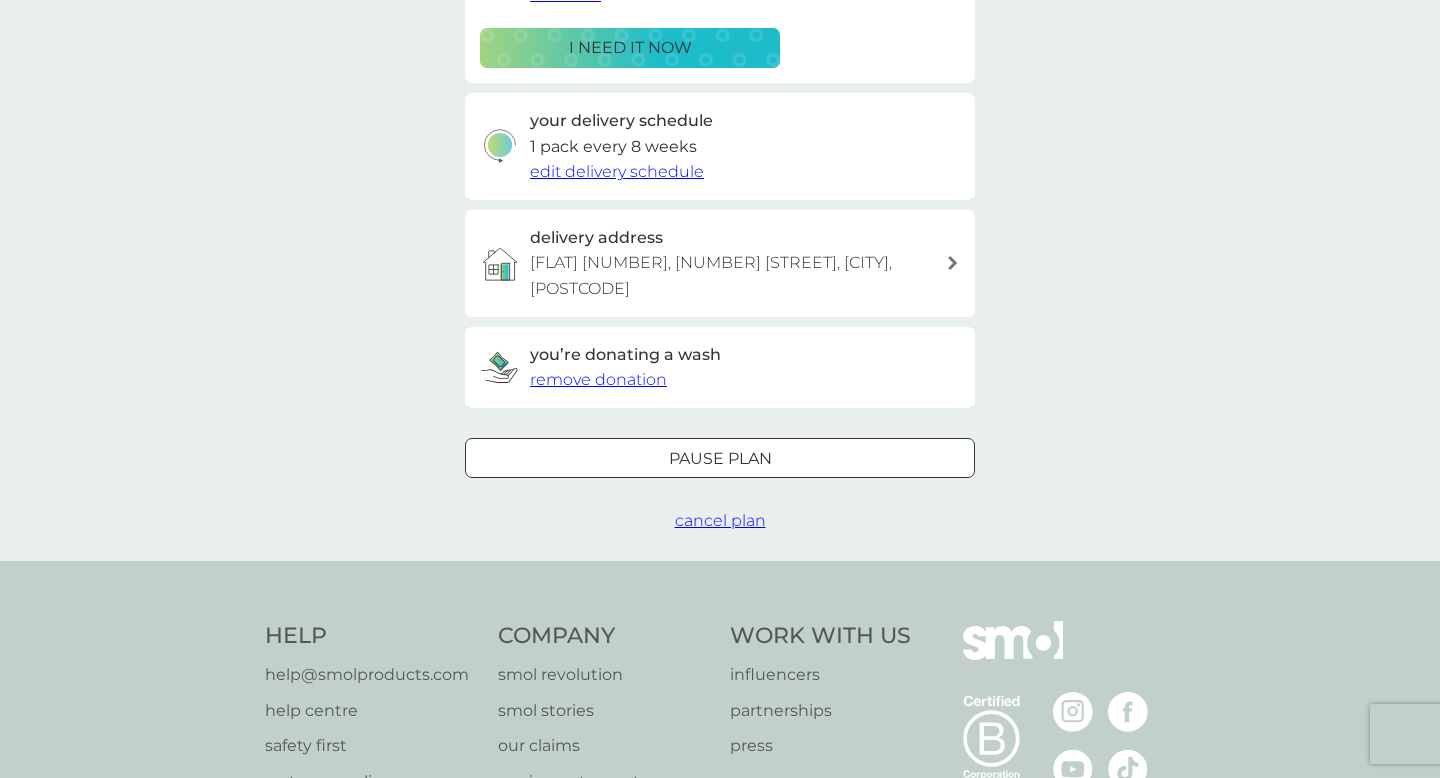 click at bounding box center [720, 458] 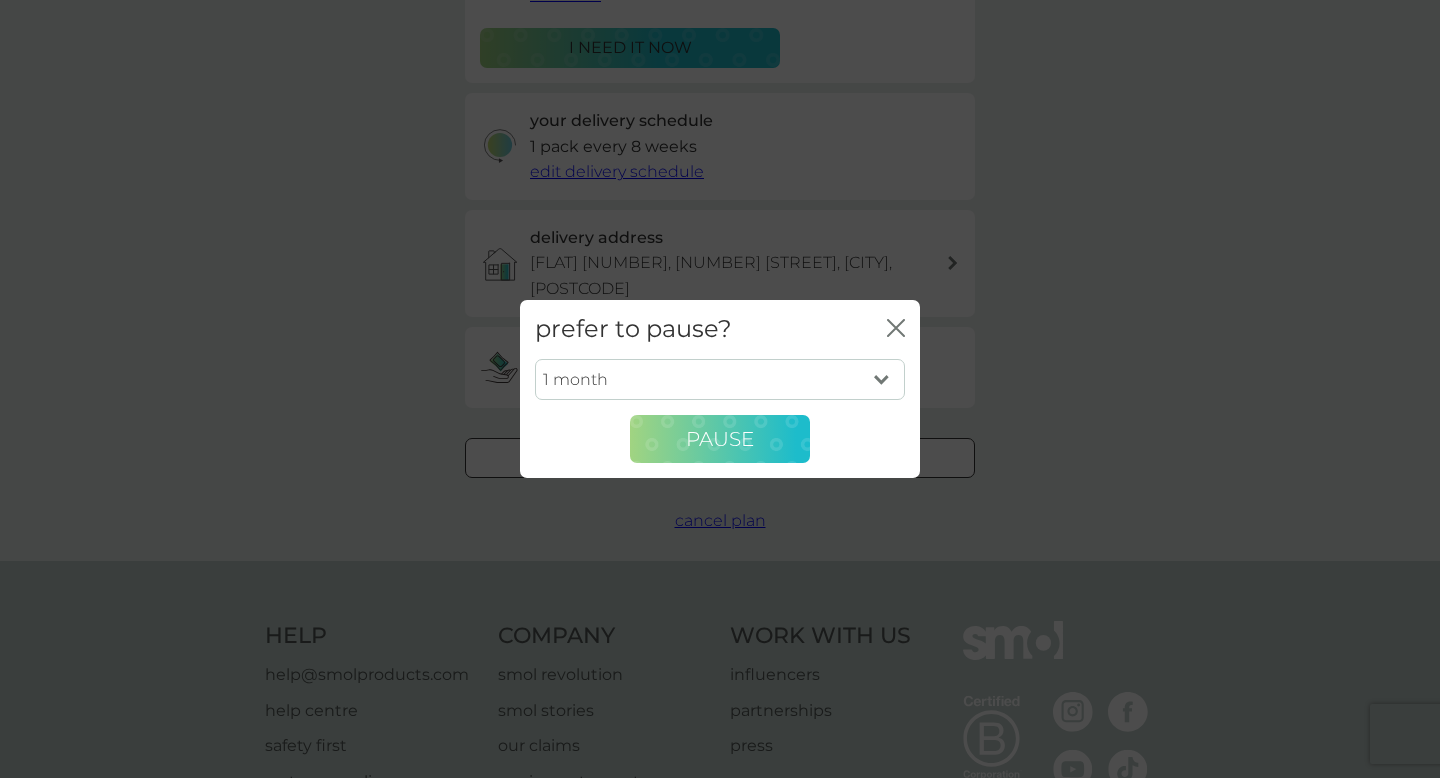 click on "Pause" at bounding box center (720, 439) 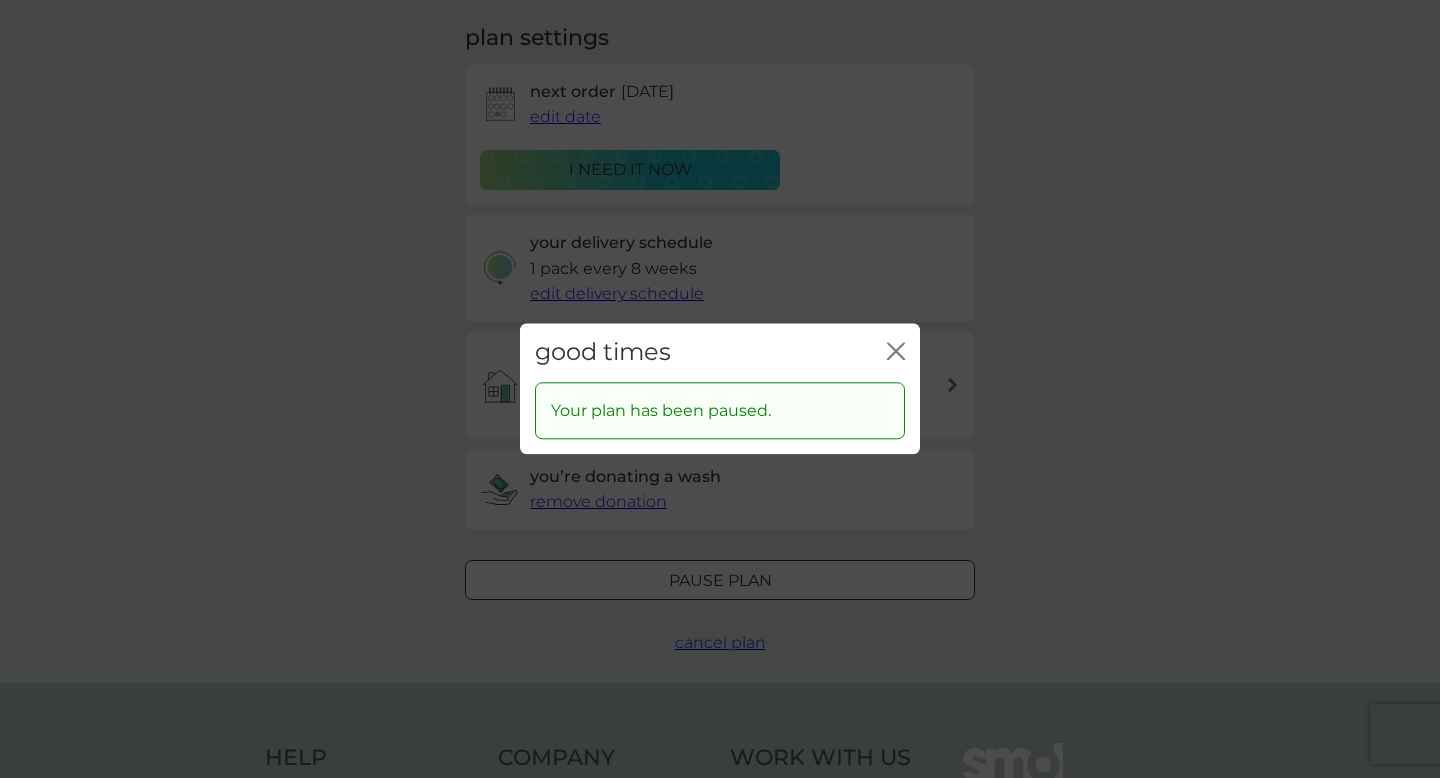 scroll, scrollTop: 171, scrollLeft: 0, axis: vertical 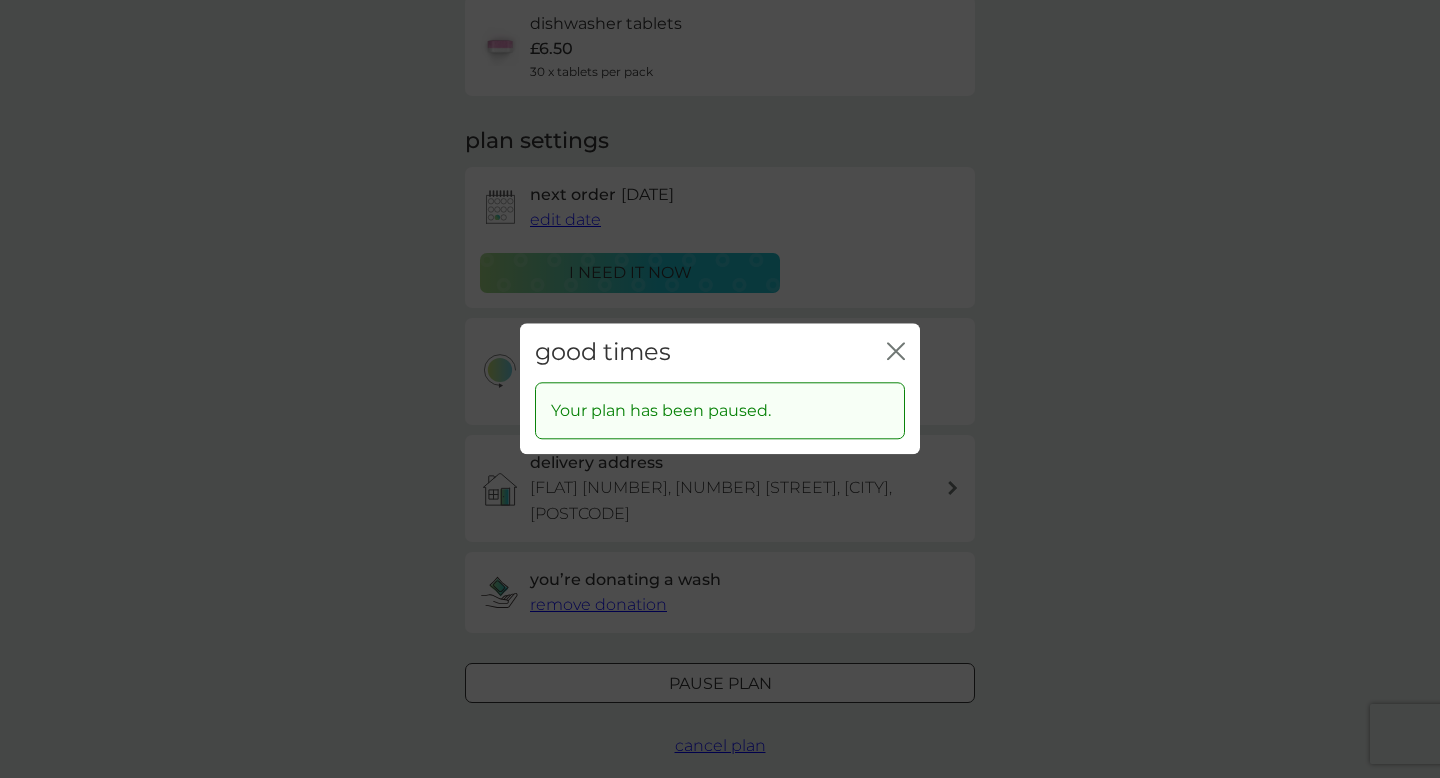 click on "close" 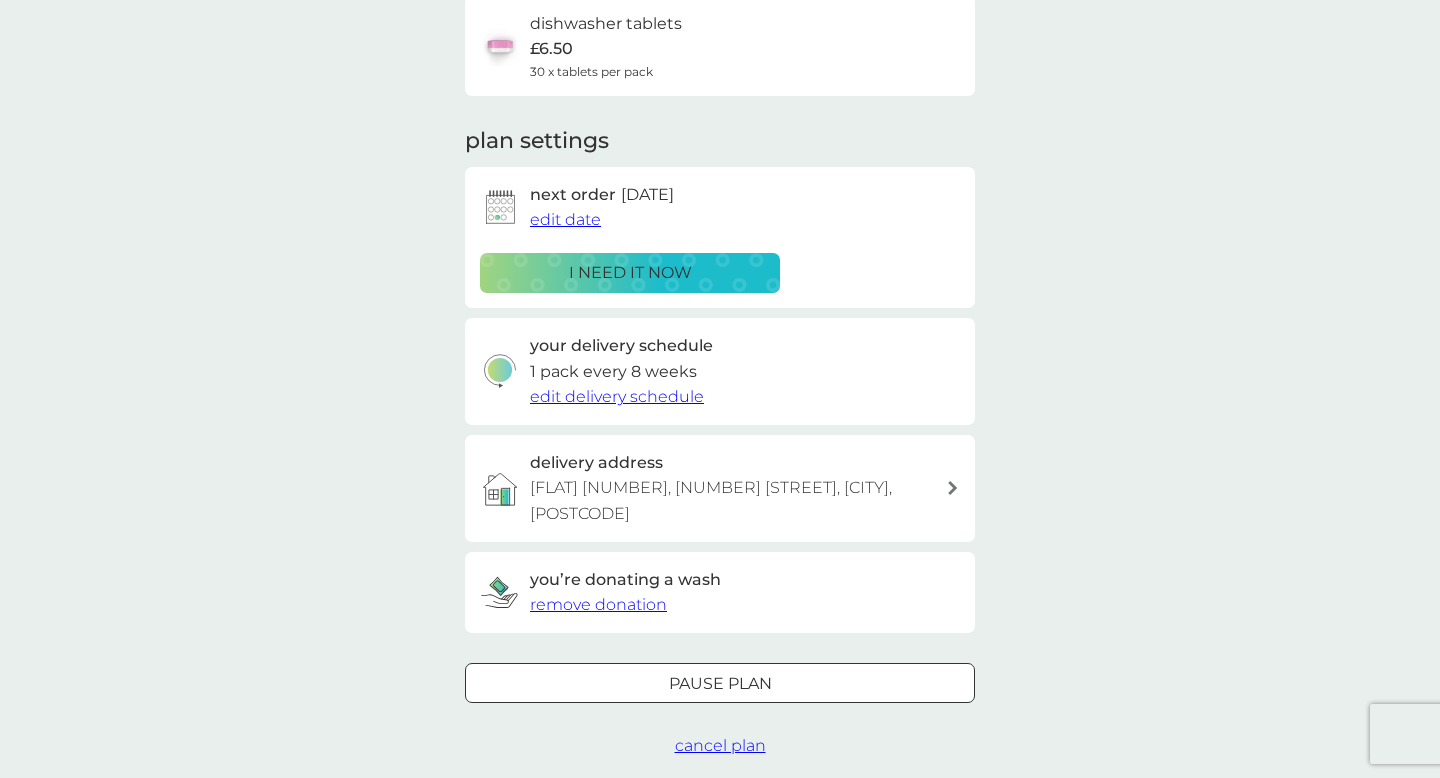 scroll, scrollTop: 0, scrollLeft: 0, axis: both 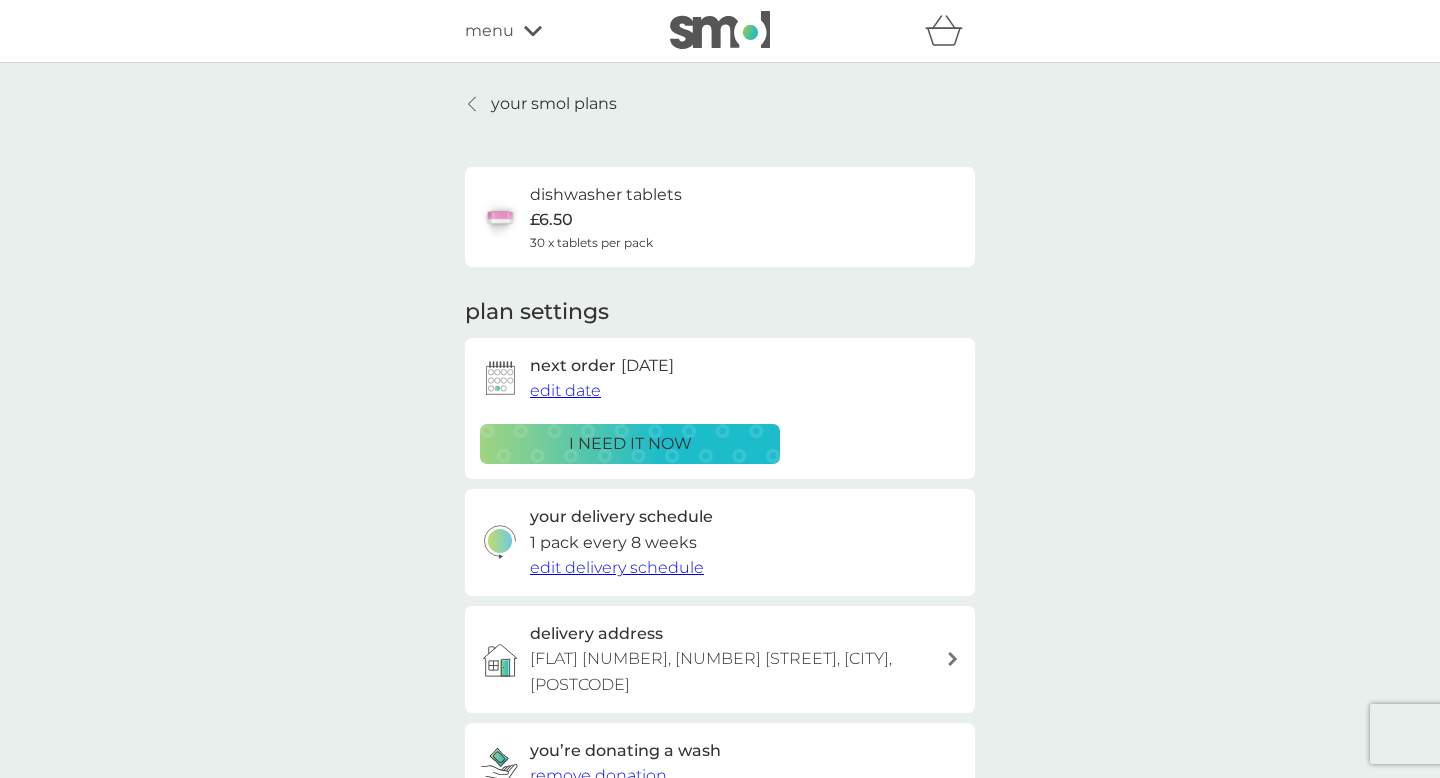 click on "your smol plans" at bounding box center [554, 104] 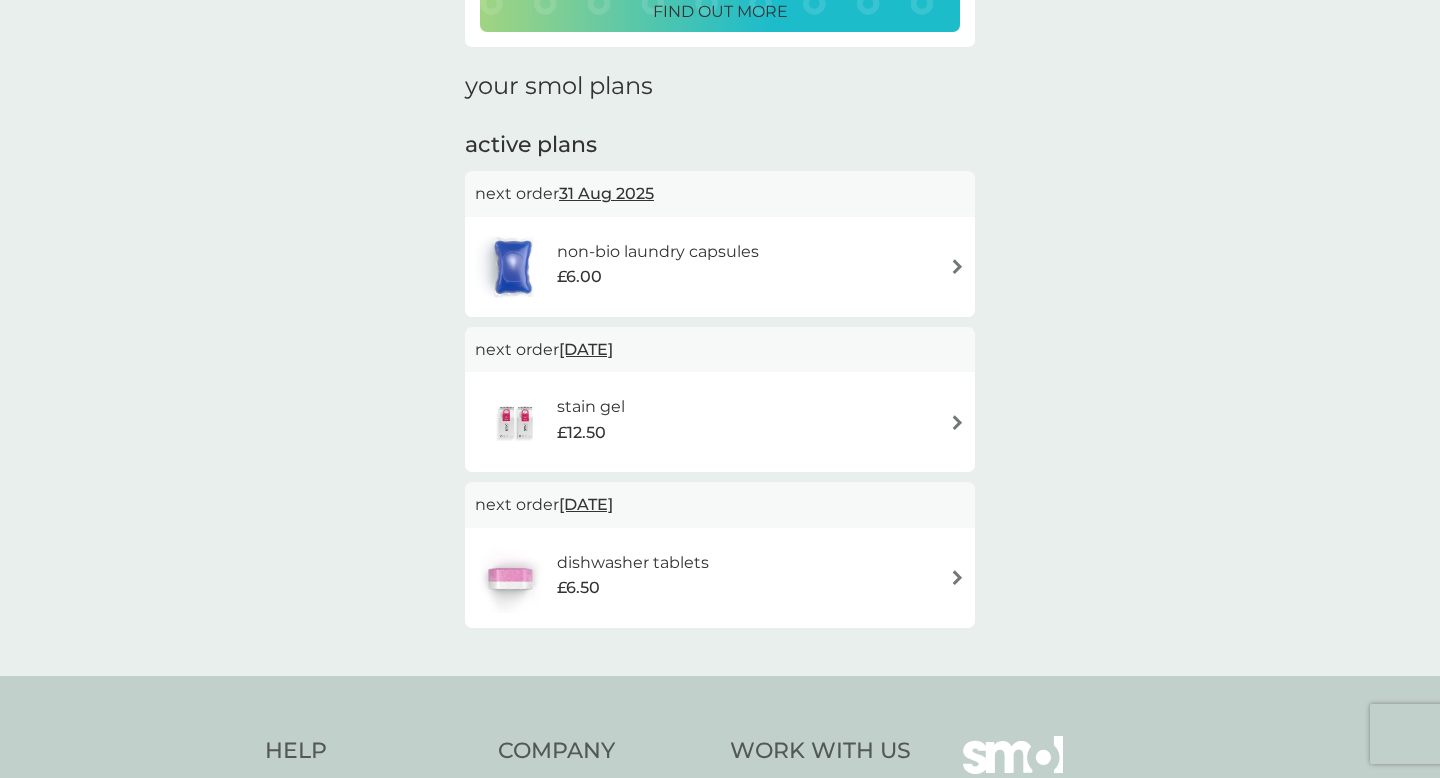 scroll, scrollTop: 233, scrollLeft: 0, axis: vertical 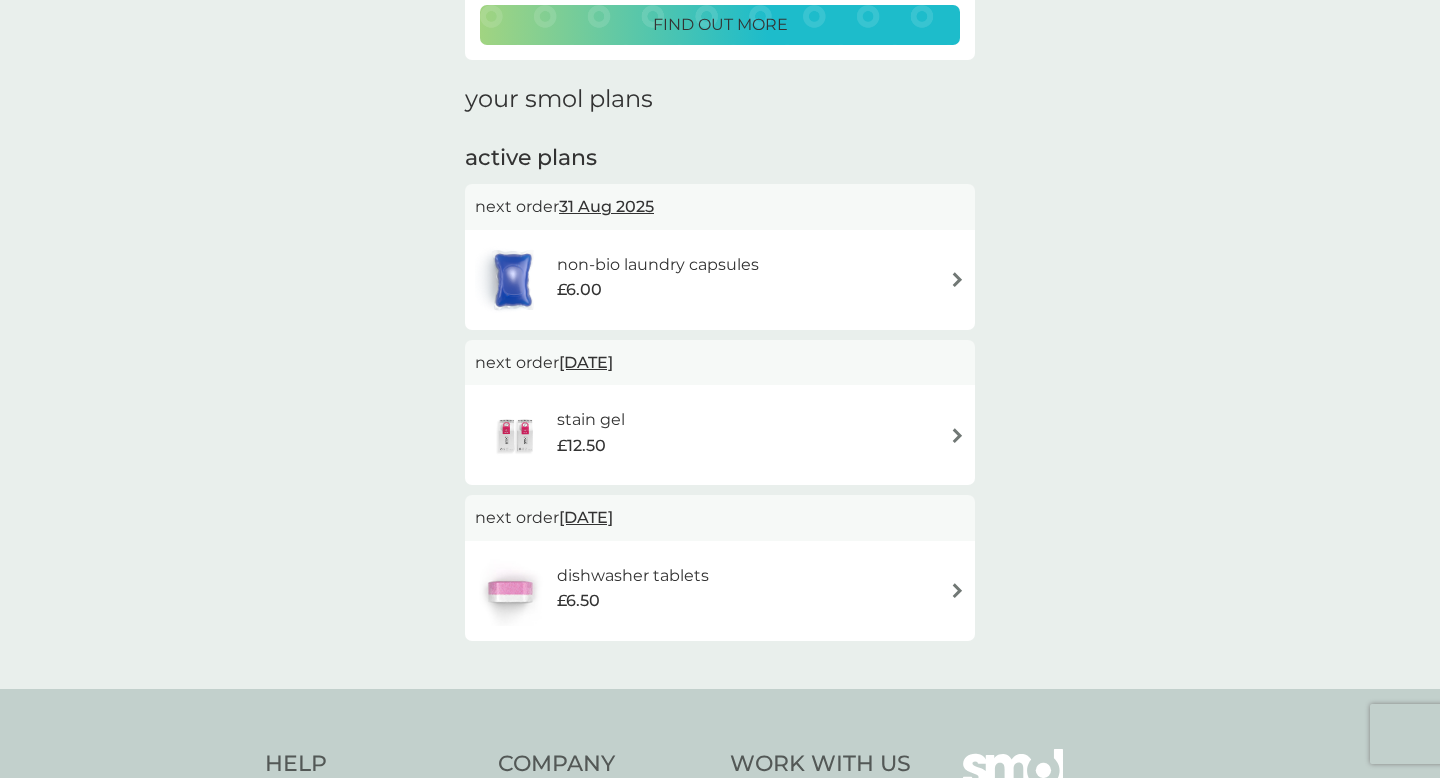 click on "stain gel £12.50" at bounding box center (720, 435) 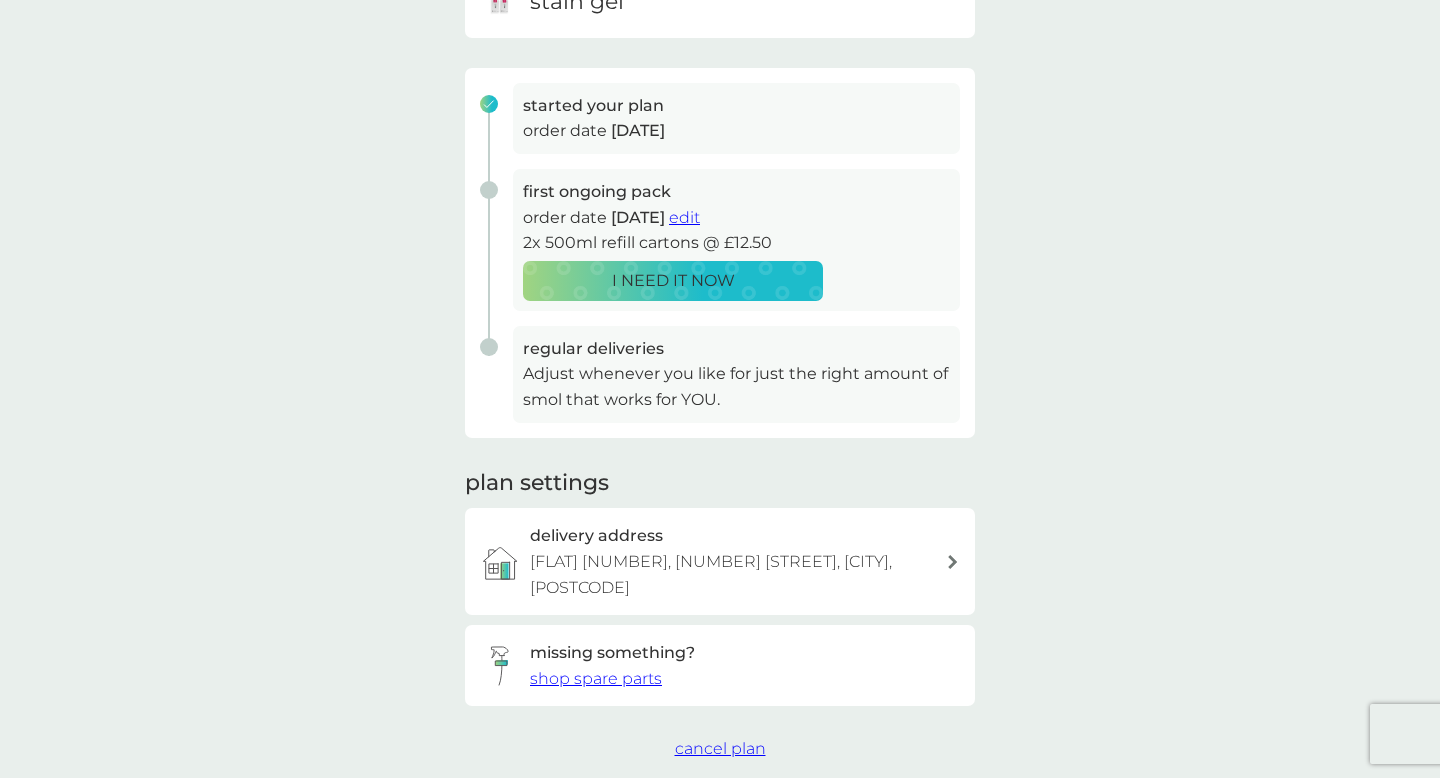scroll, scrollTop: 259, scrollLeft: 0, axis: vertical 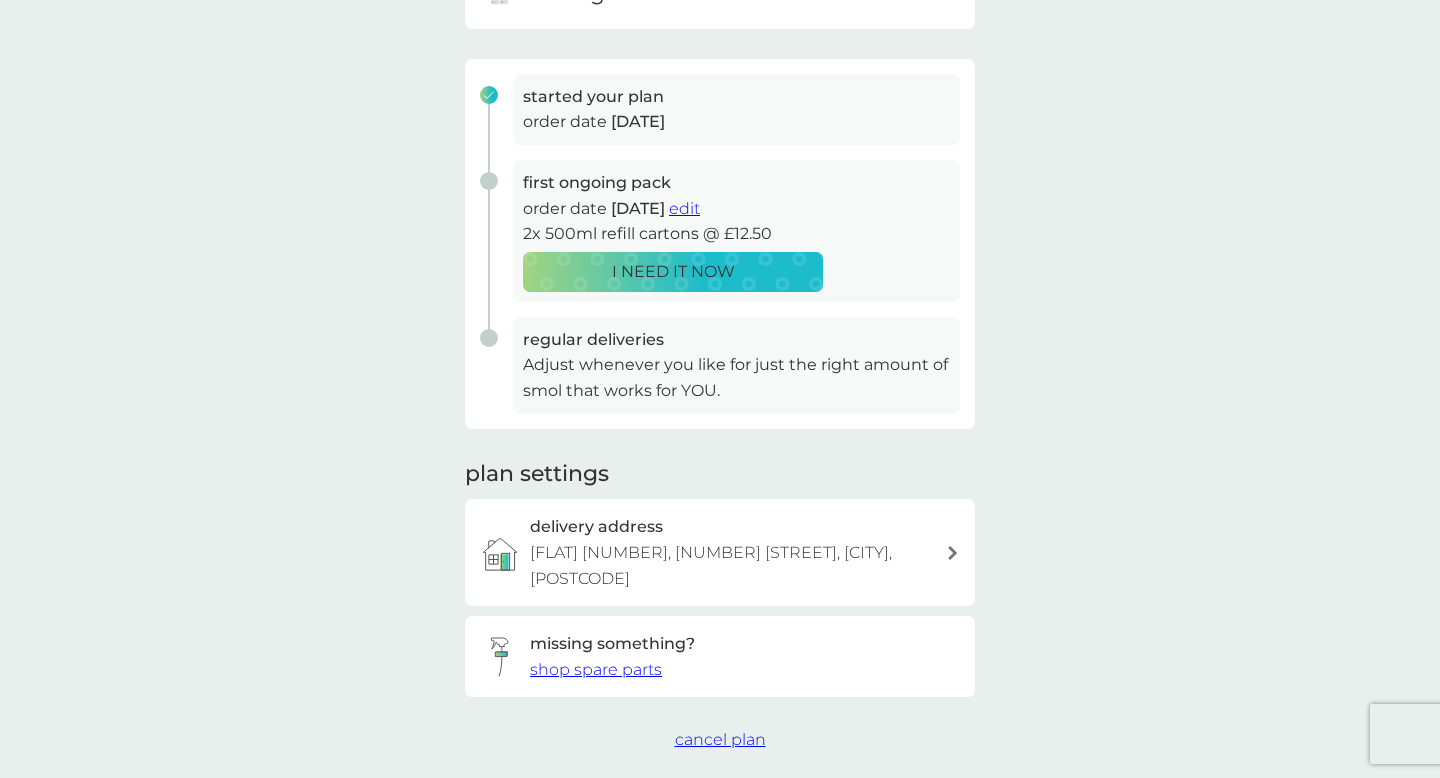click on "cancel plan" at bounding box center (720, 739) 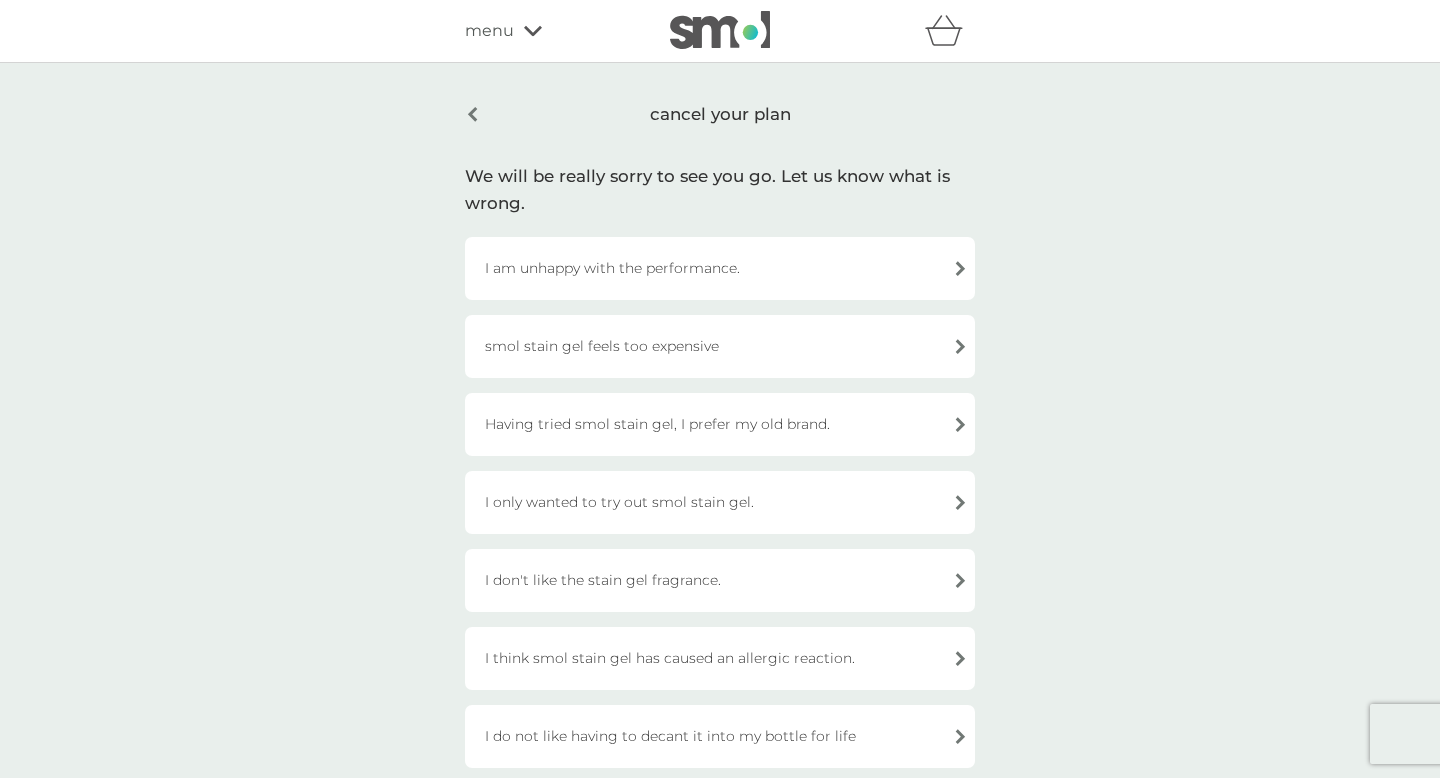 click on "I am unhappy with the performance." at bounding box center (720, 268) 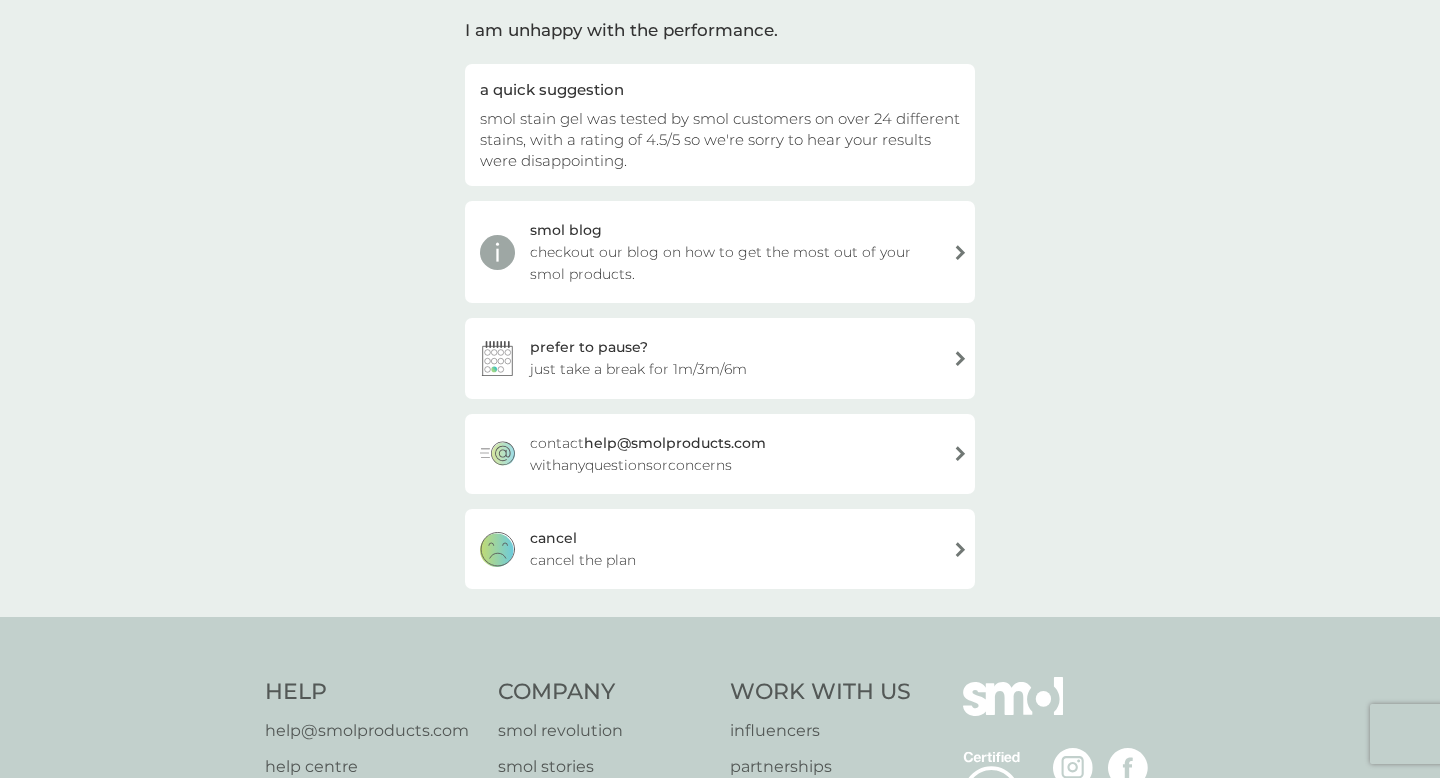 scroll, scrollTop: 153, scrollLeft: 0, axis: vertical 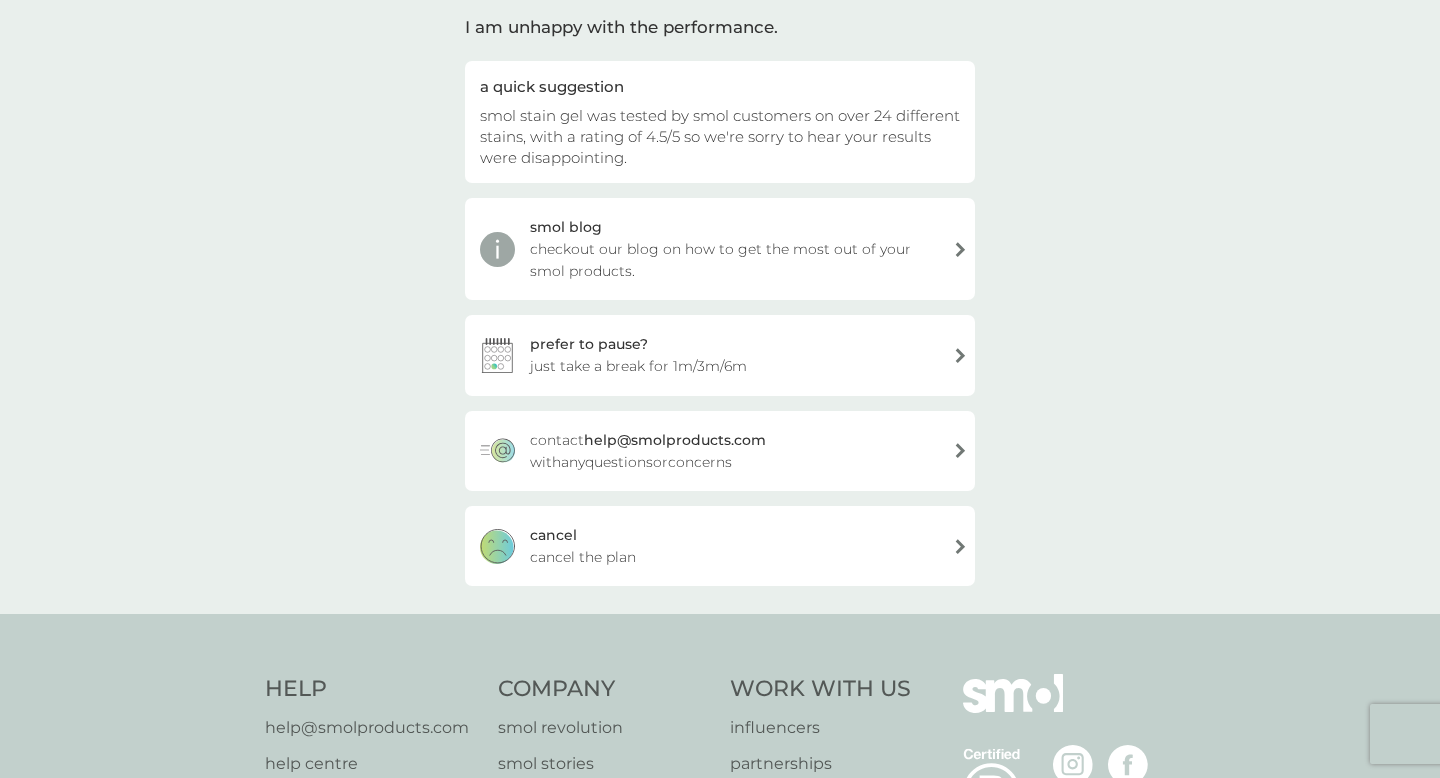 click on "cancel cancel the plan" at bounding box center (720, 546) 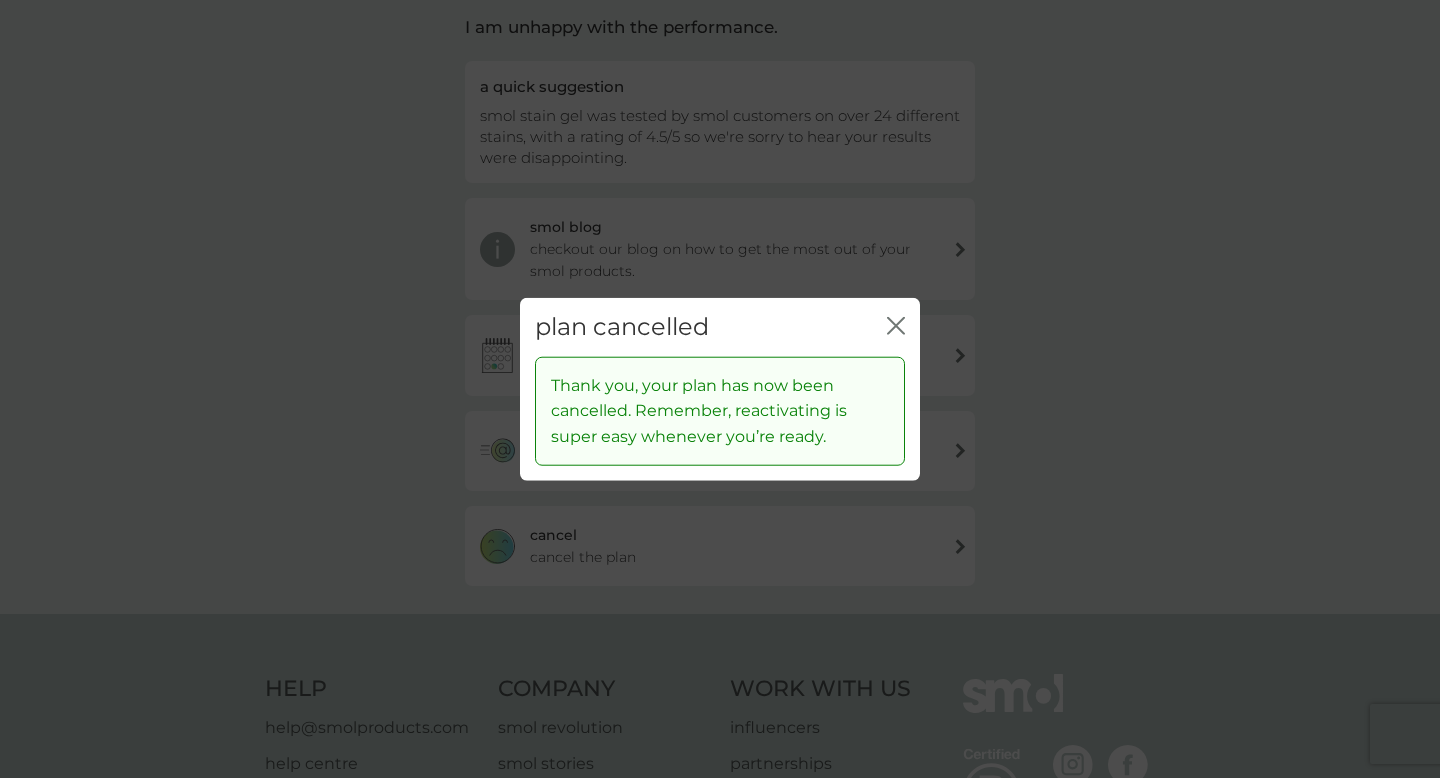 click on "close" 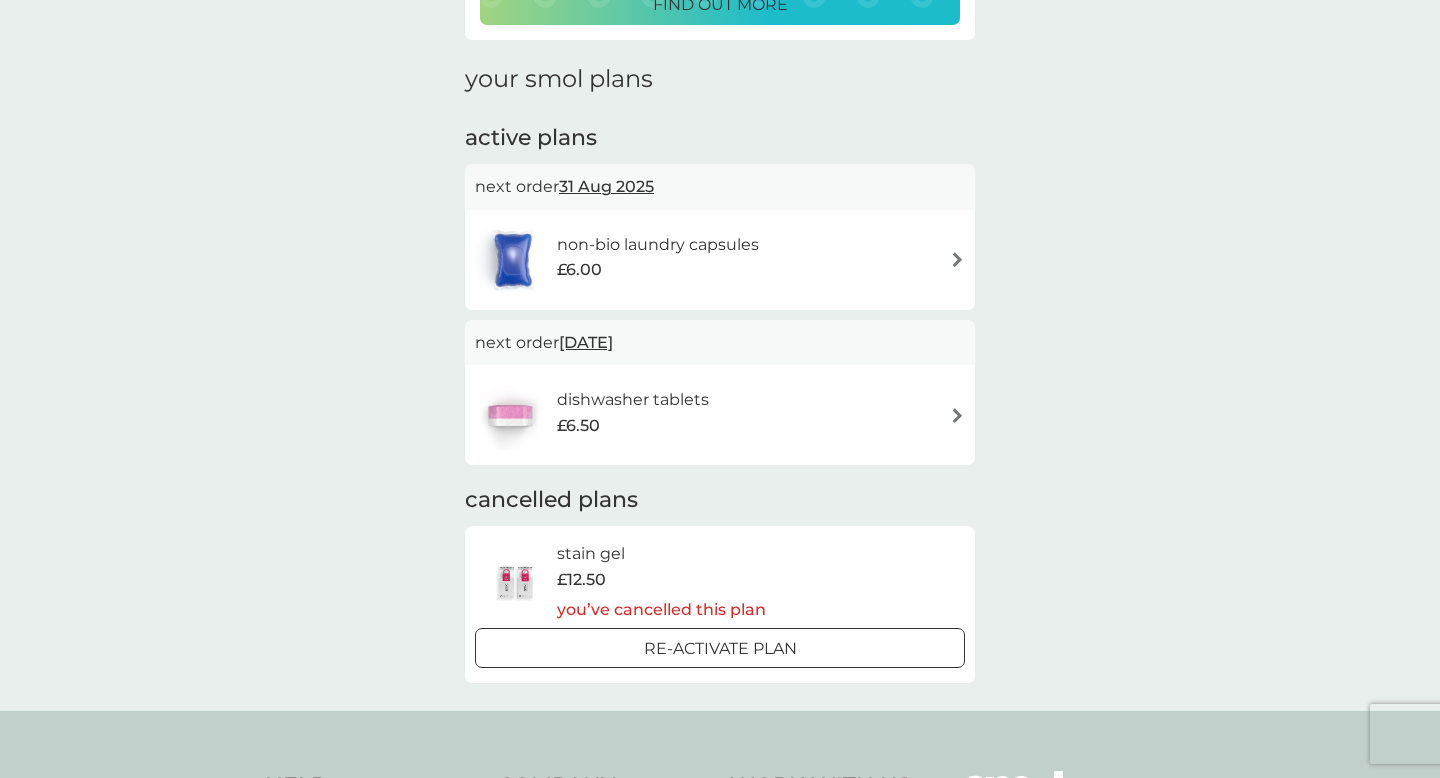 scroll, scrollTop: 243, scrollLeft: 0, axis: vertical 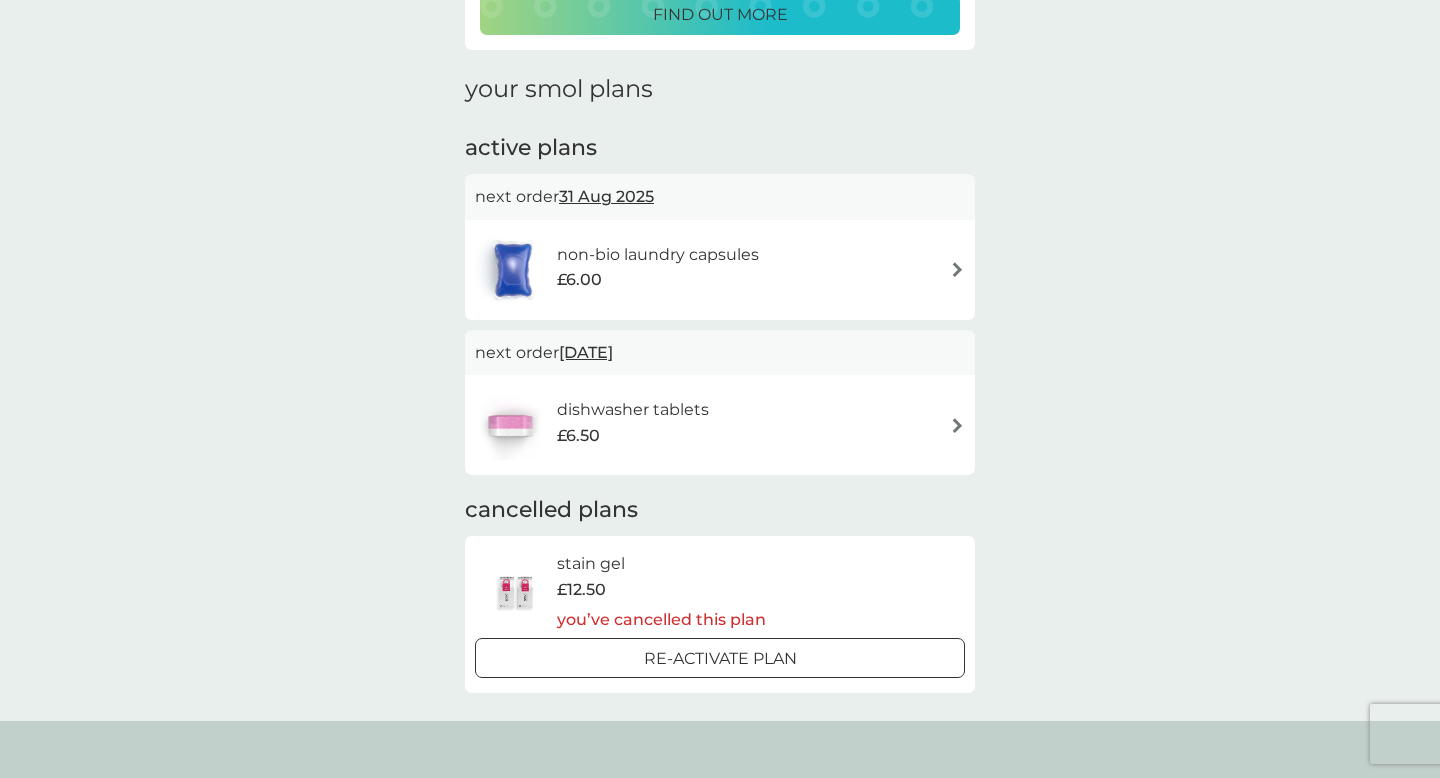 click on "dishwasher tablets £6.50" at bounding box center [720, 425] 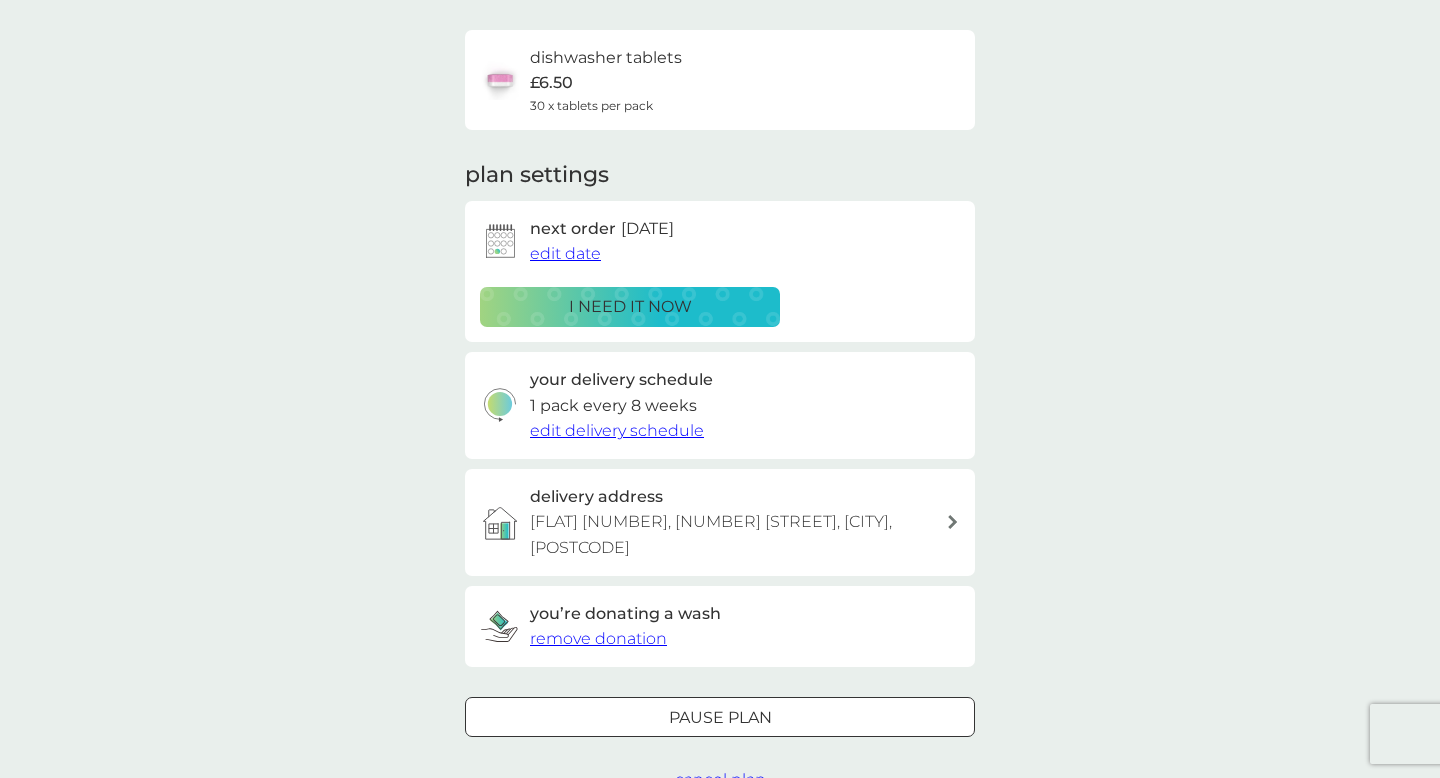 scroll, scrollTop: 380, scrollLeft: 0, axis: vertical 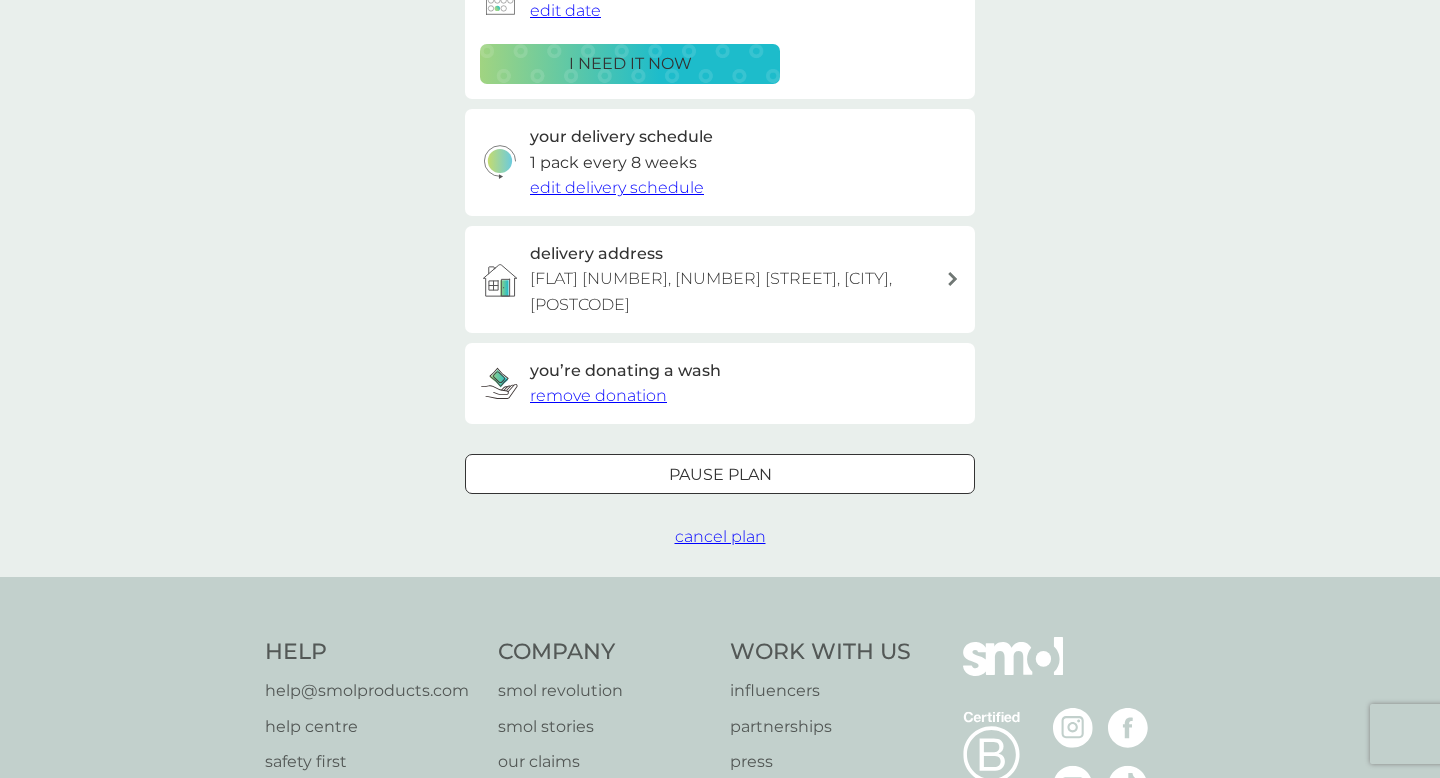 click on "Pause plan" at bounding box center (720, 475) 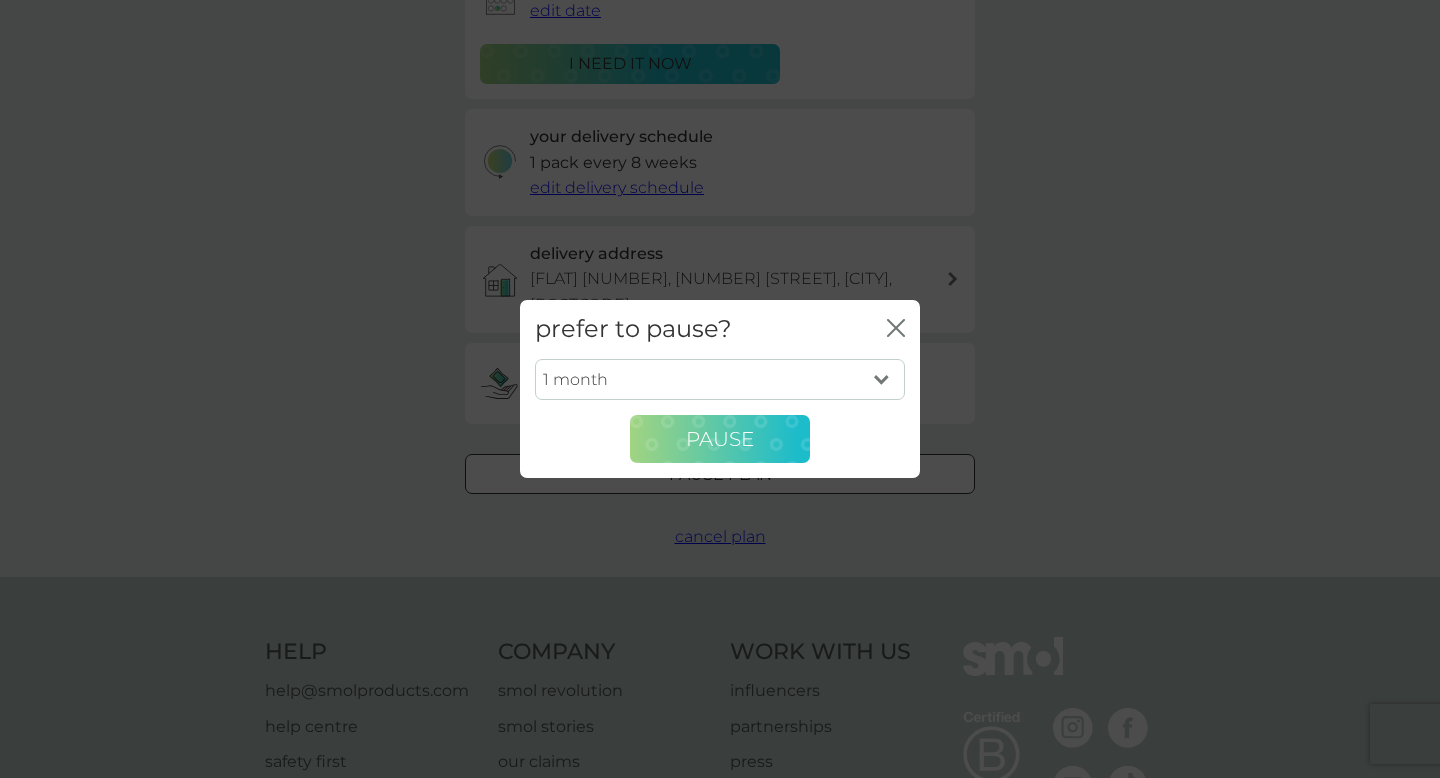 click on "Pause" at bounding box center [720, 439] 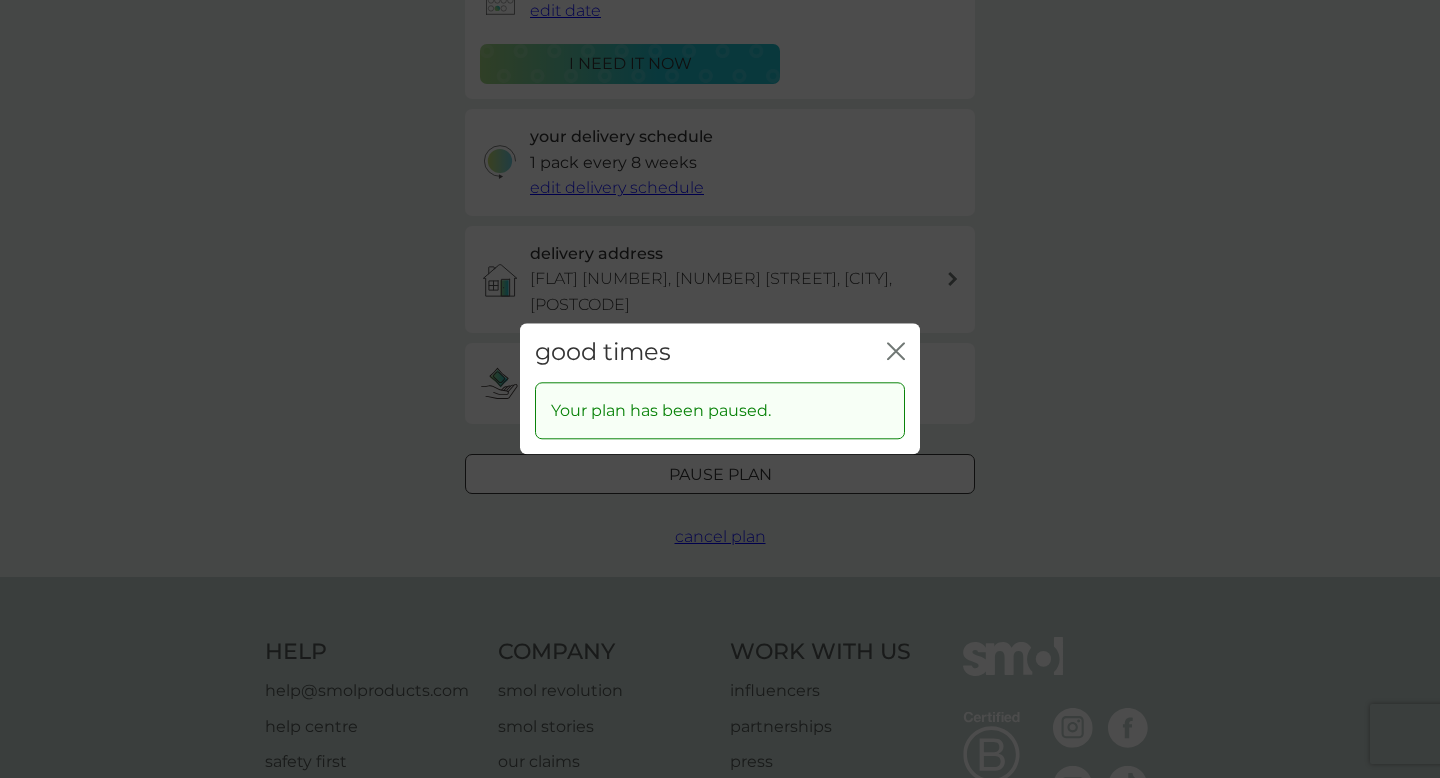 click on "close" 